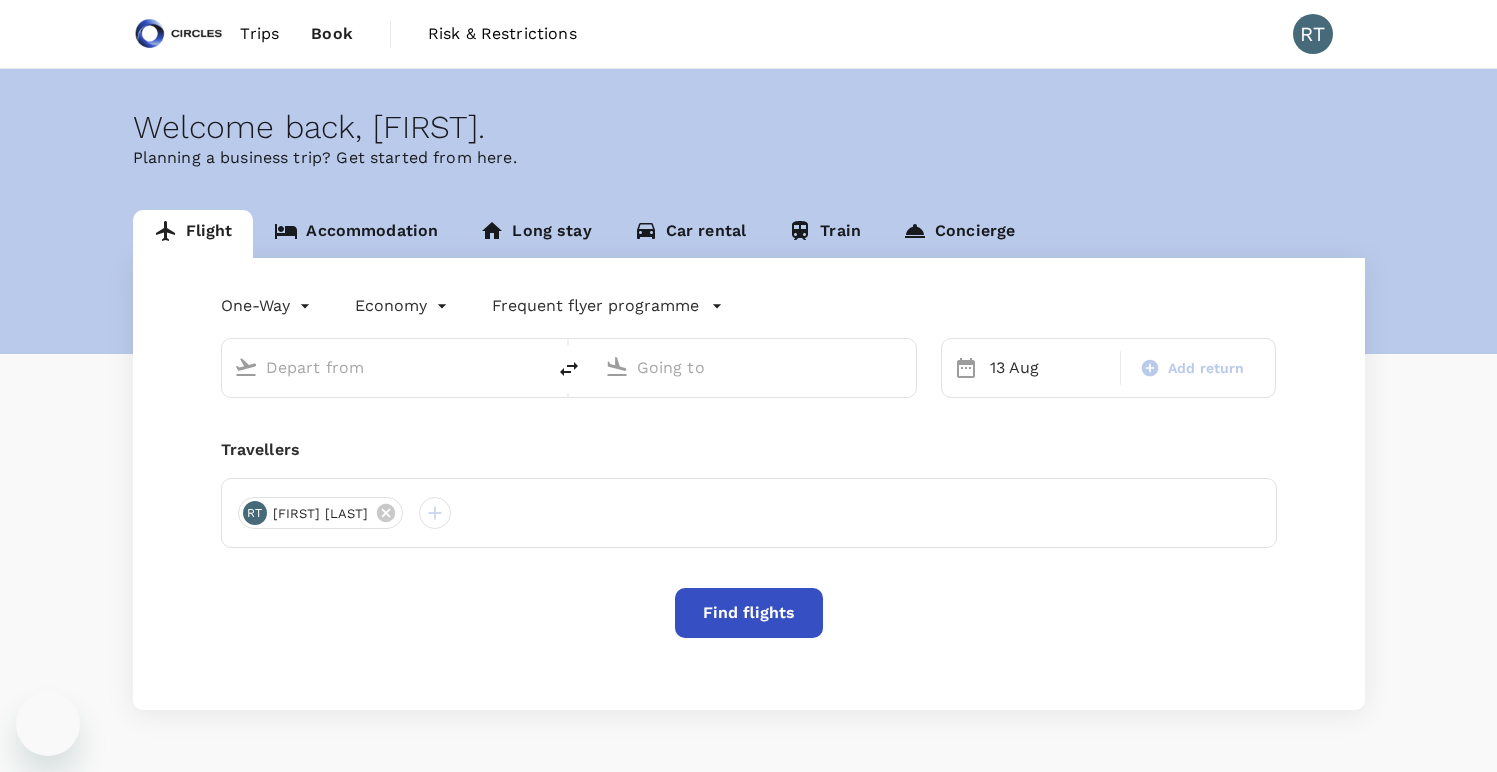 scroll, scrollTop: 0, scrollLeft: 0, axis: both 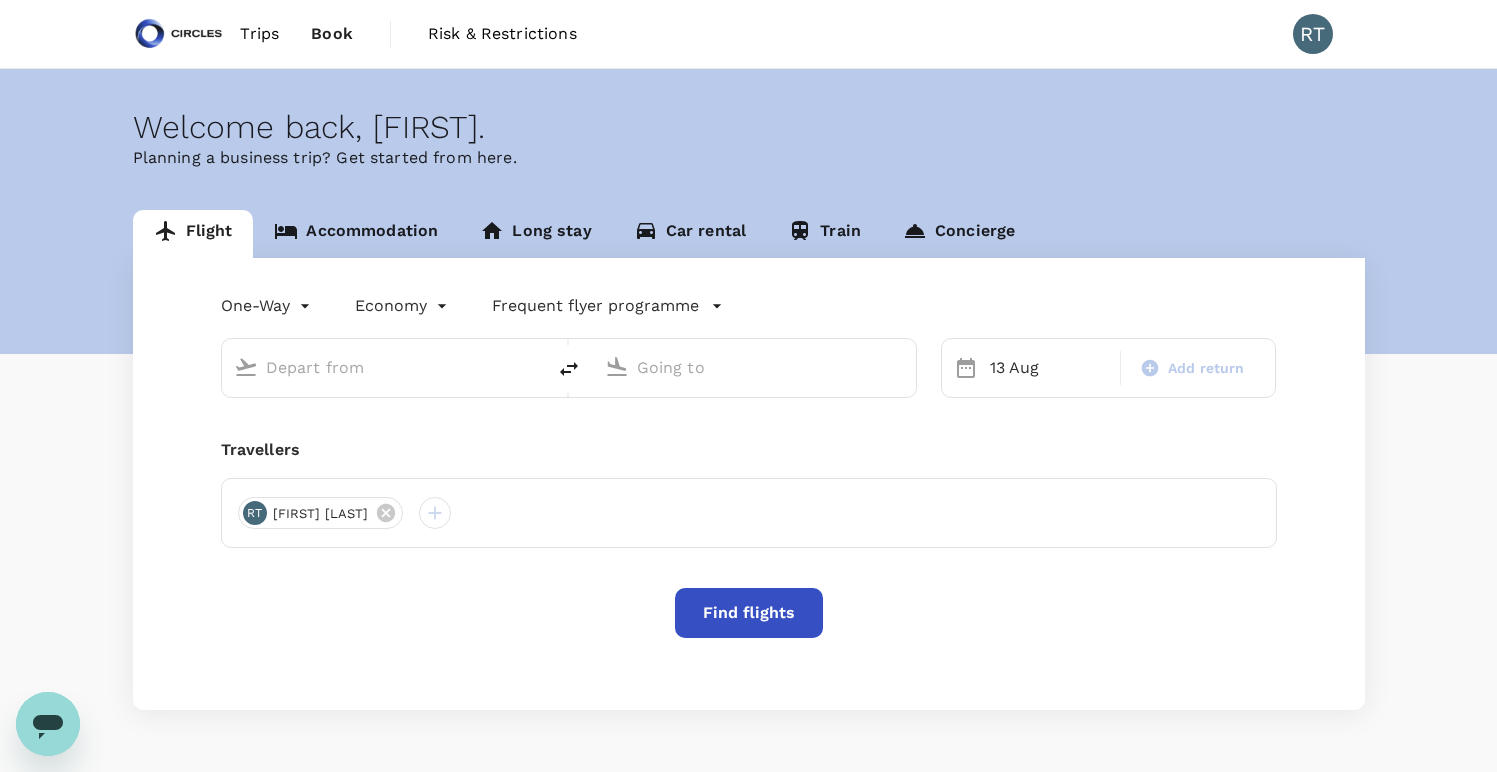 click at bounding box center (384, 367) 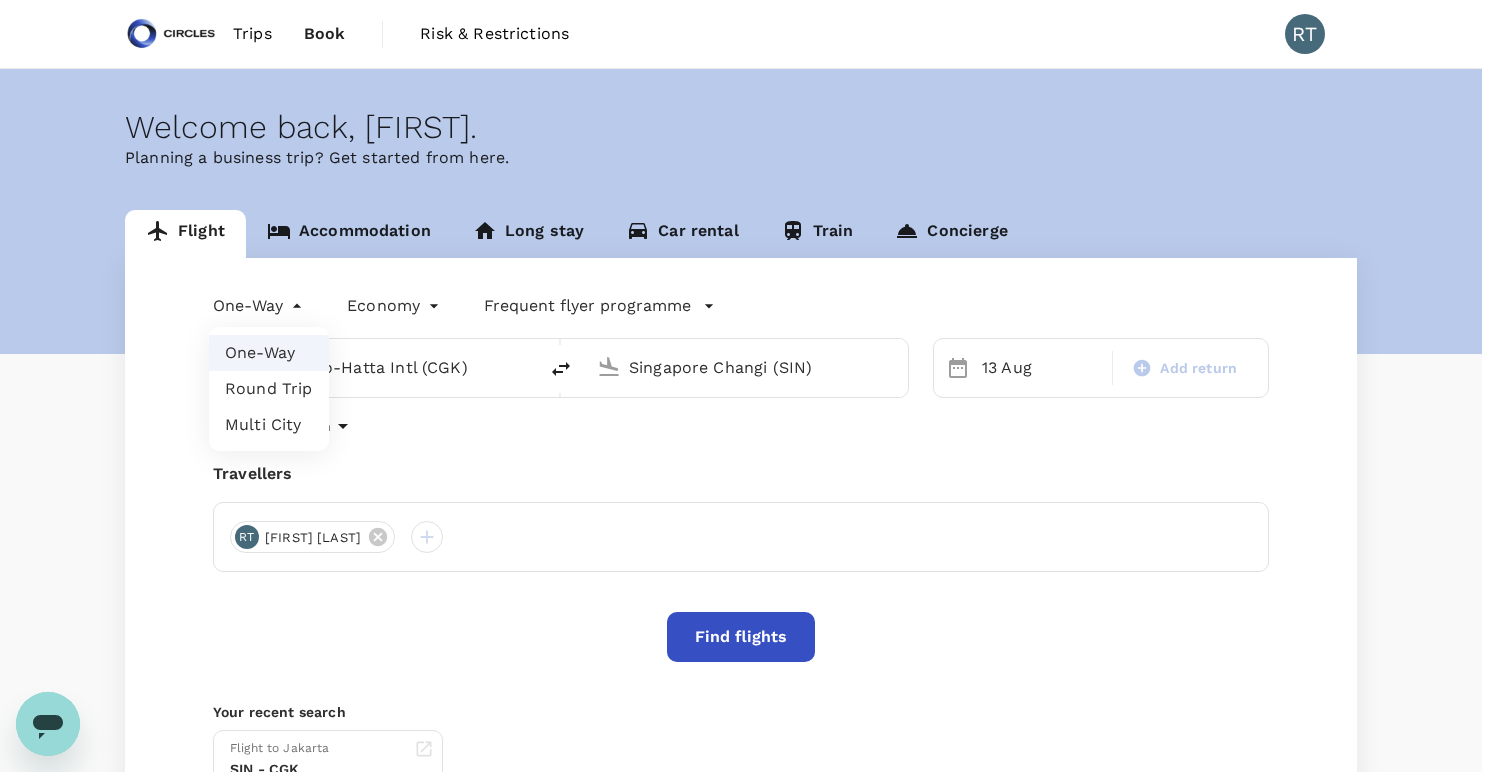 type on "Soekarno-Hatta Intl (CGK)" 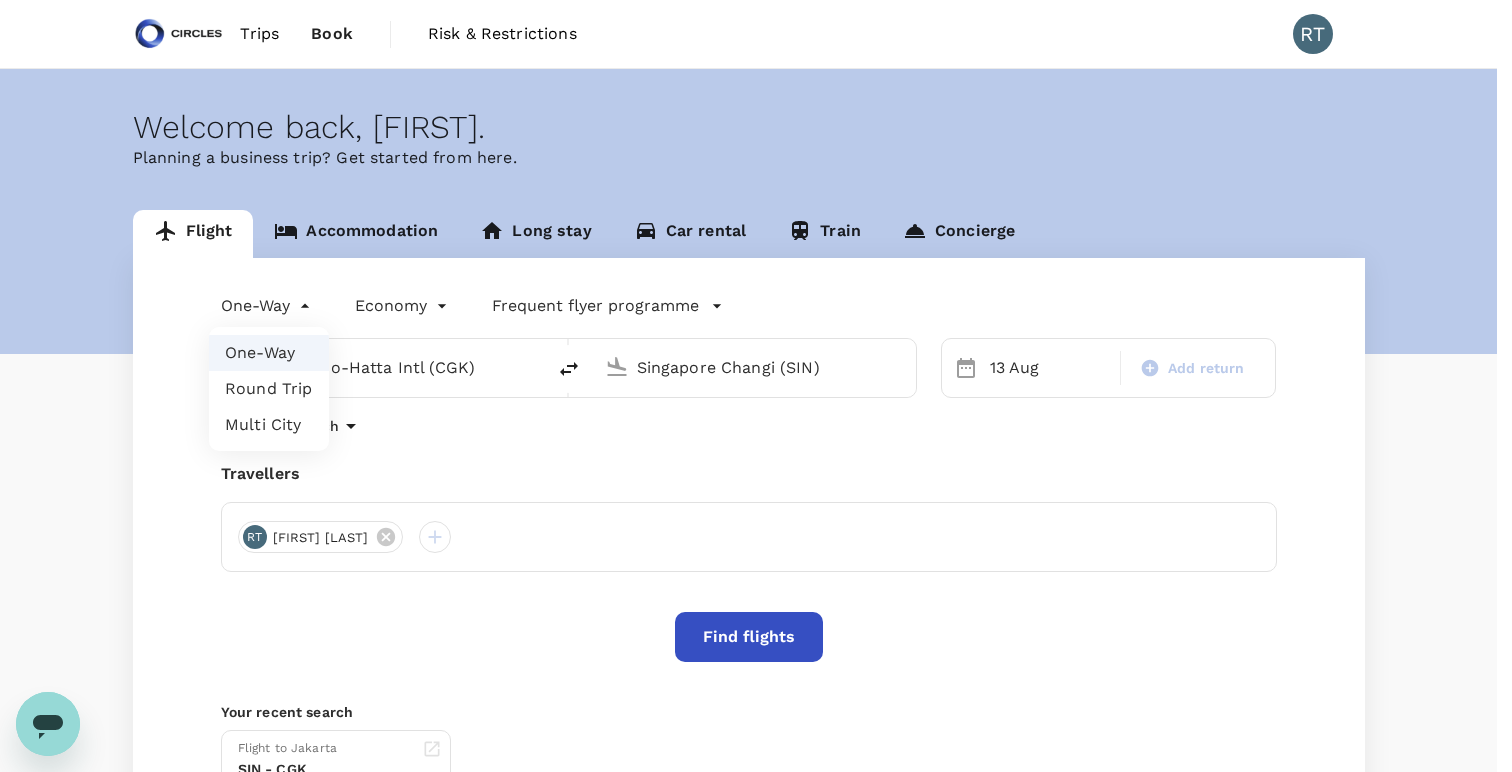 click on "Trips Book Risk & Restrictions RT Welcome back , [FIRST] . Planning a business trip? Get started from here. Flight Accommodation Long stay Car rental Train Concierge One-Way oneway Economy economy Frequent flyer programme Soekarno-Hatta Intl (CGK) Singapore Changi (SIN) 13 Aug Add return Advanced search Travellers RT [FIRST] [LAST] Find flights Your recent search Flight to Jakarta SIN - CGK 11 Aug · 1 Traveller Version 3.49.0 Privacy Policy Terms of Use Help Centre Frequent flyer programme China Eastern Eastern Miles Singapore Airlines PPS Club/ KrisFlyer Add new One-Way Round Trip Multi City" at bounding box center [756, 483] 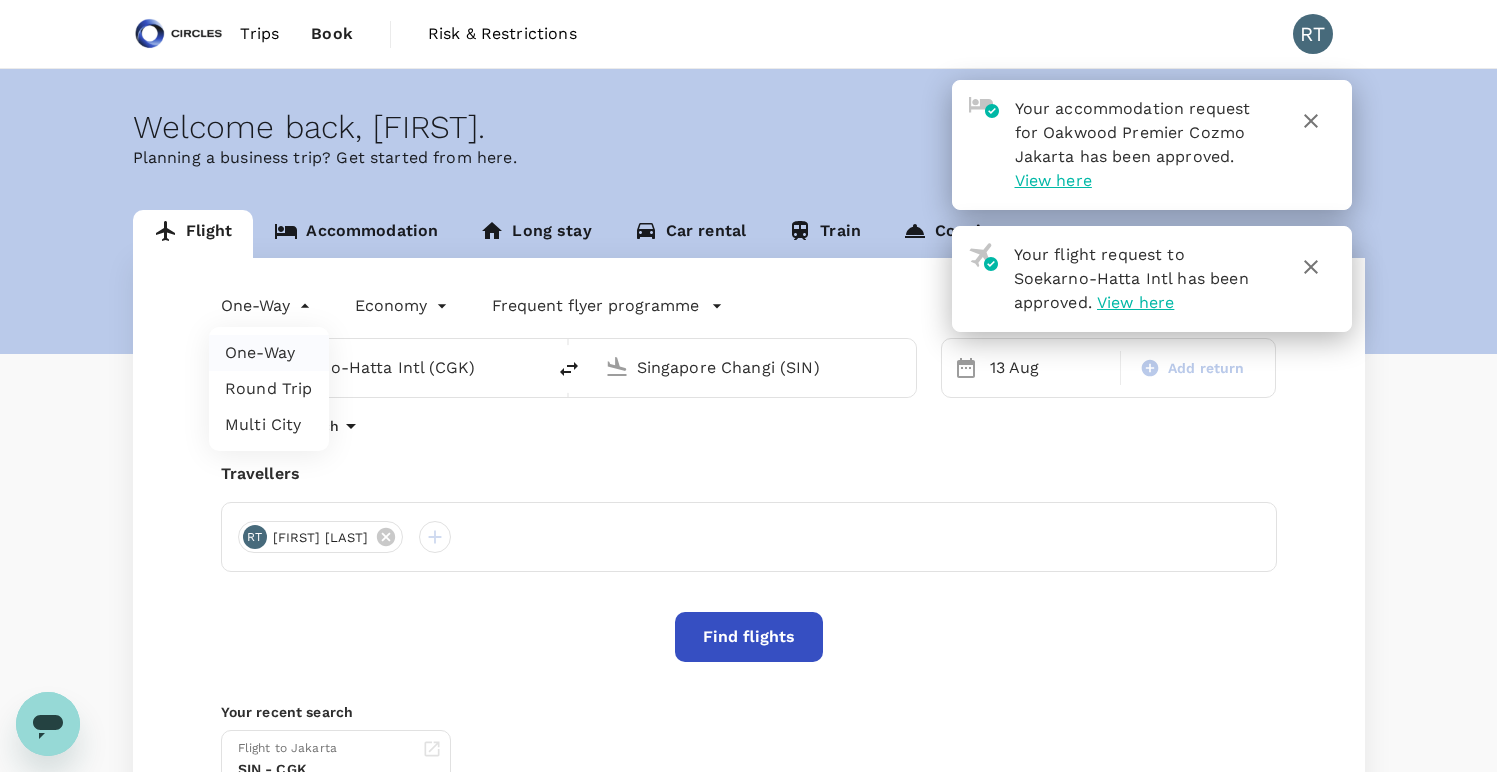 type 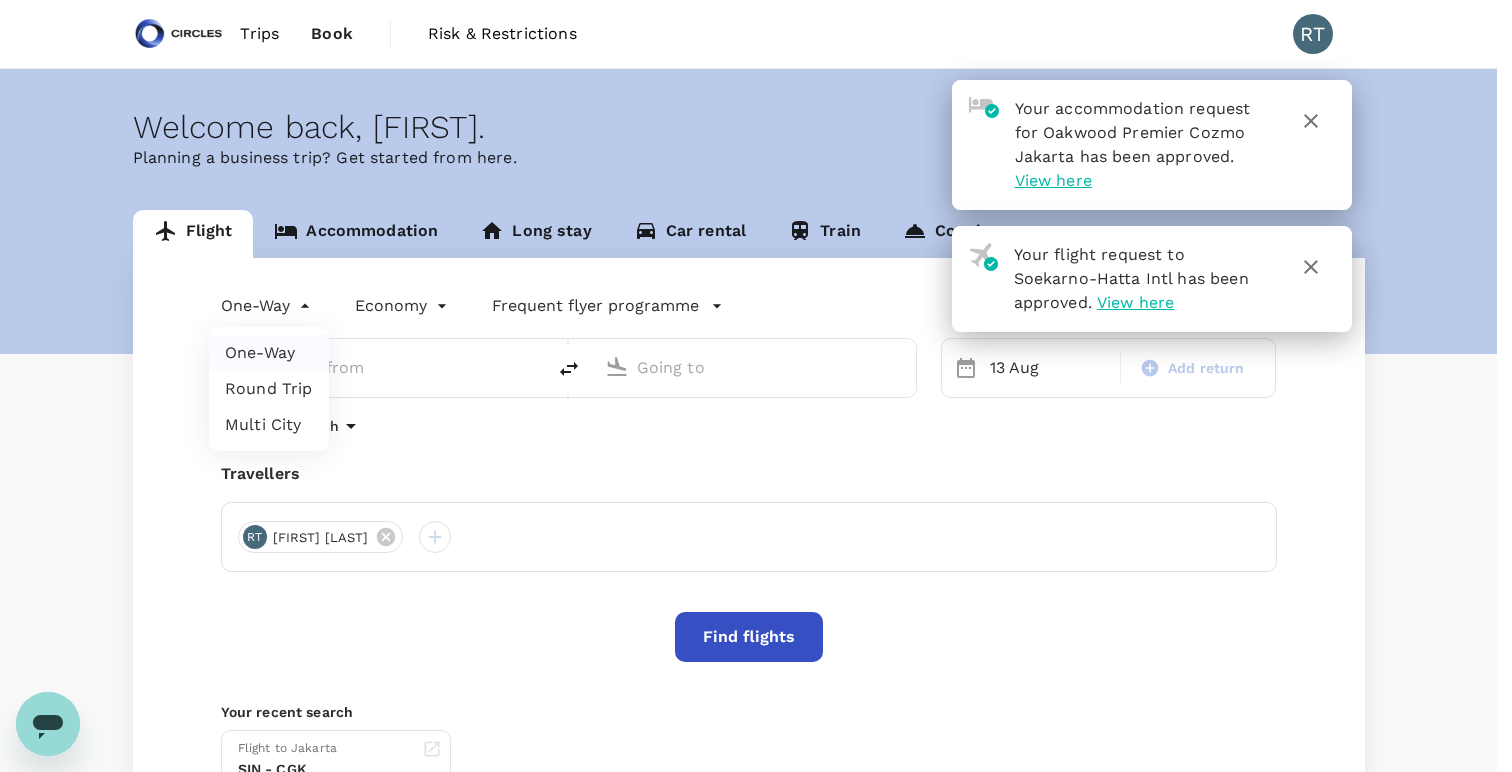 click on "One-Way" at bounding box center [269, 353] 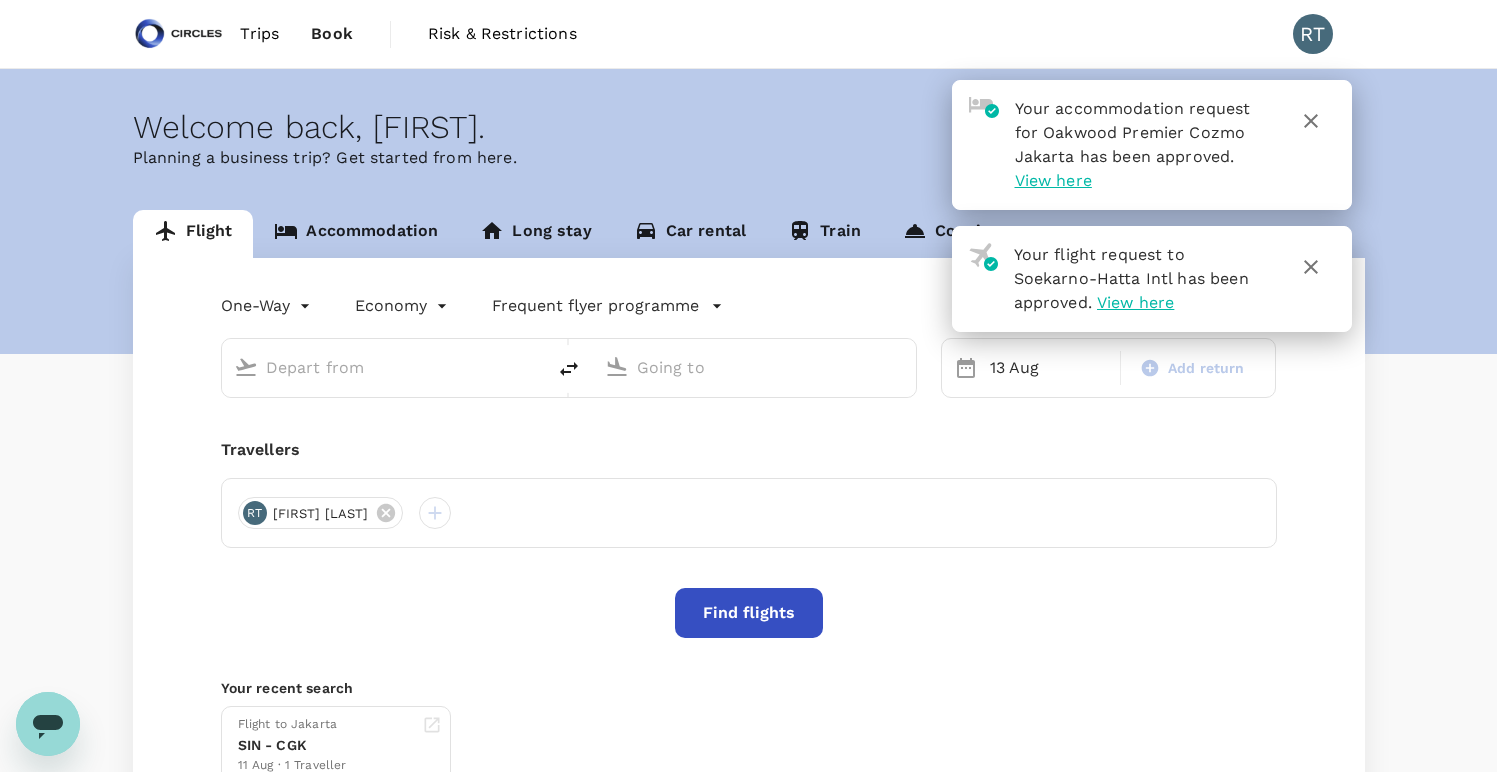 type on "Soekarno-Hatta Intl (CGK)" 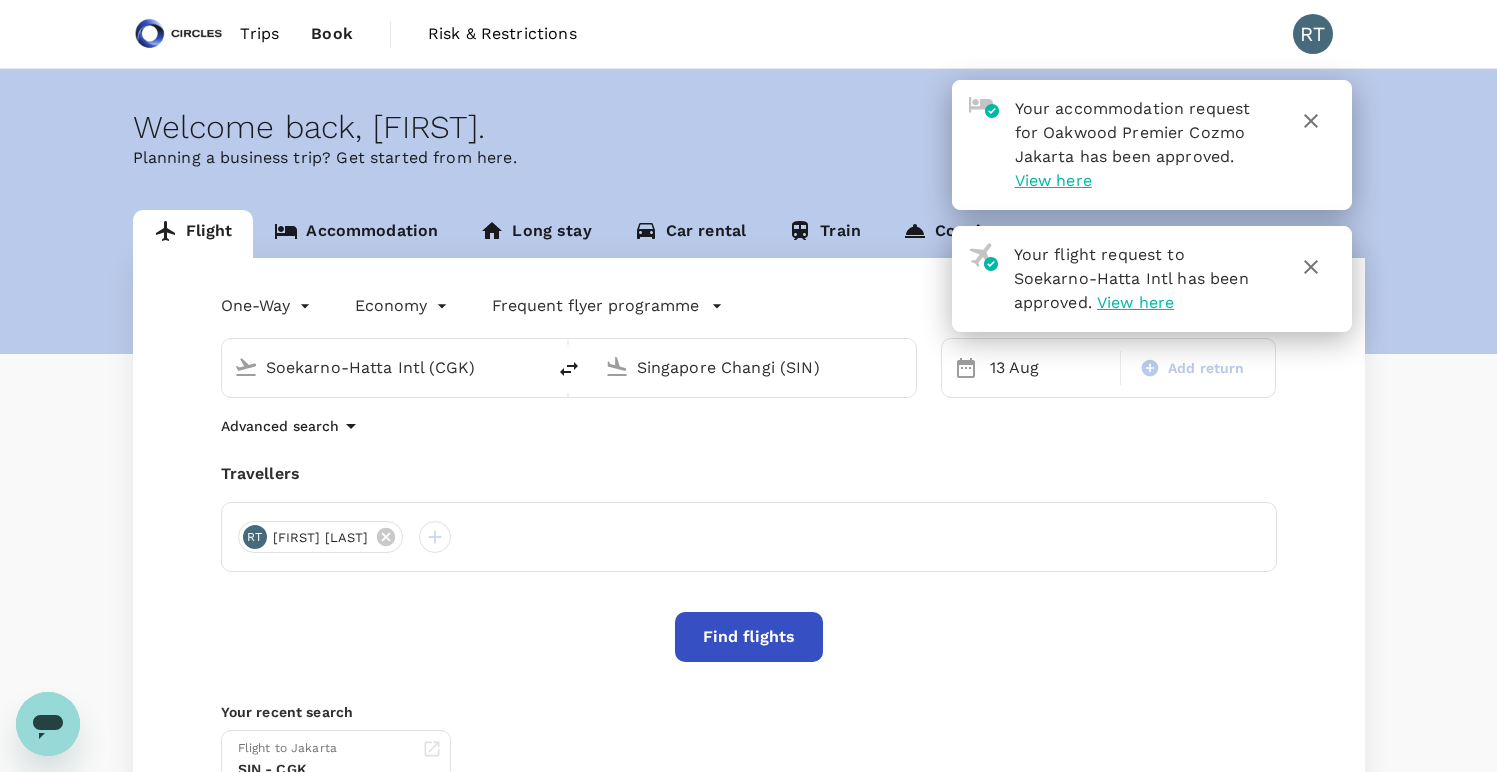 click on "Soekarno-Hatta Intl (CGK)" at bounding box center (384, 367) 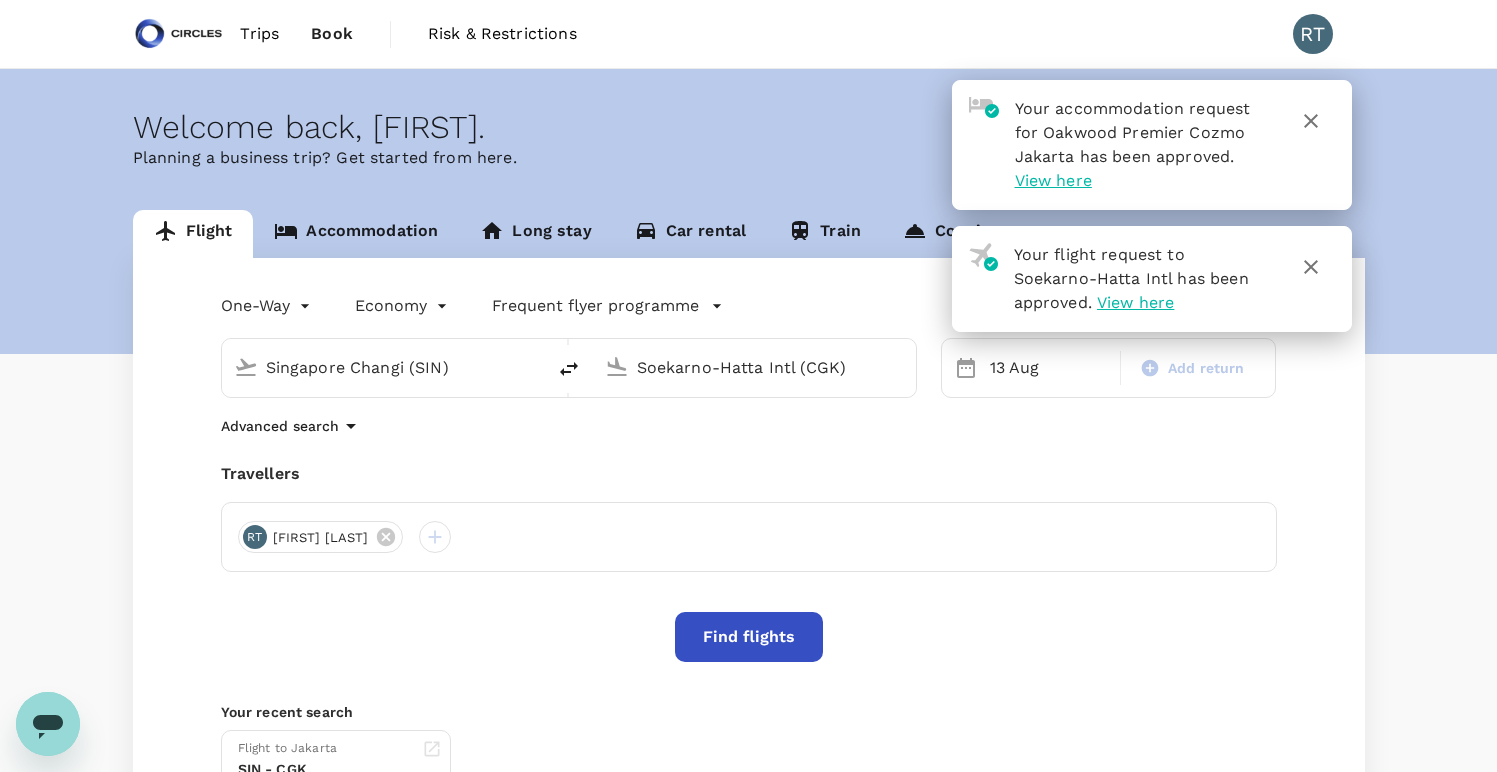 click 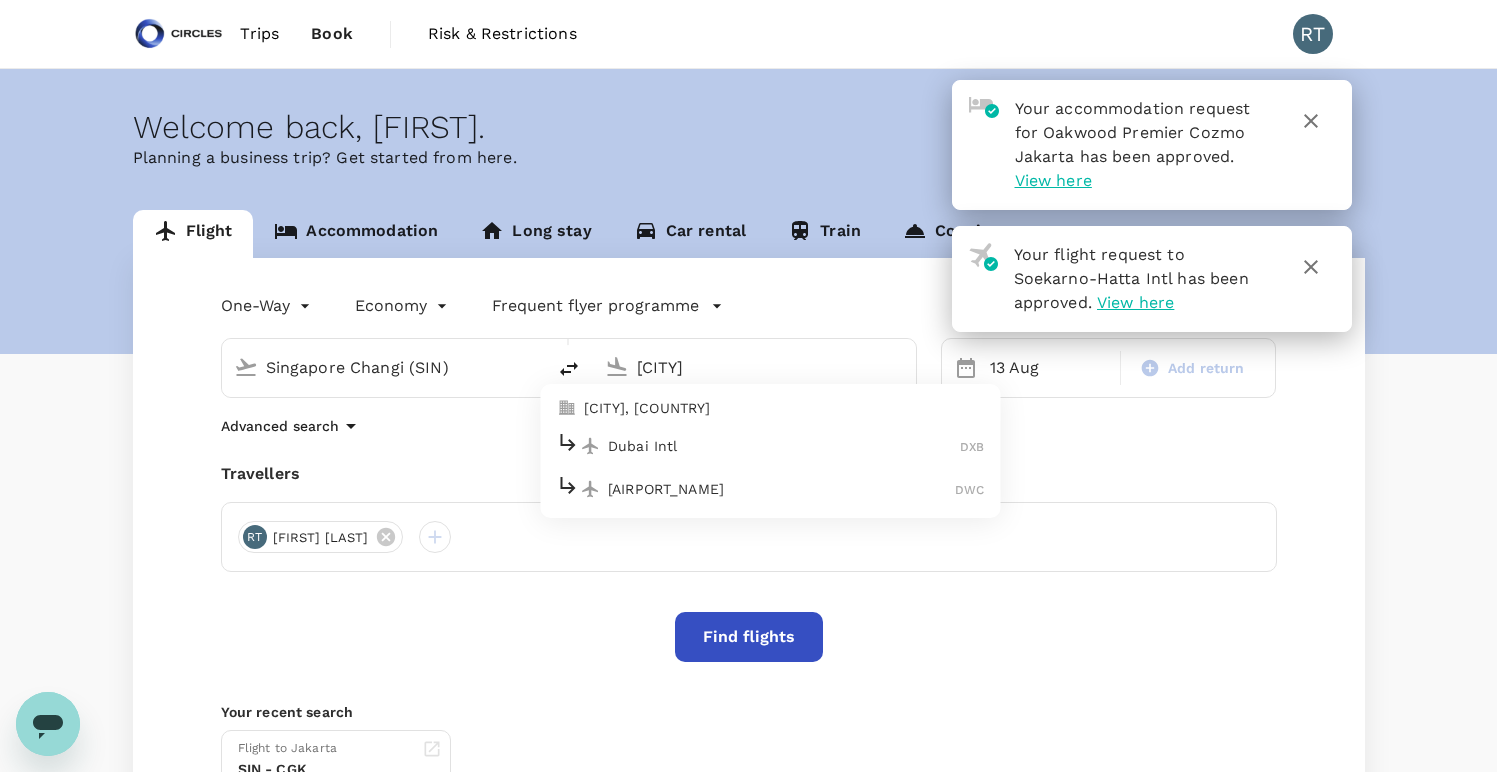 click on "Dubai Intl" at bounding box center (784, 446) 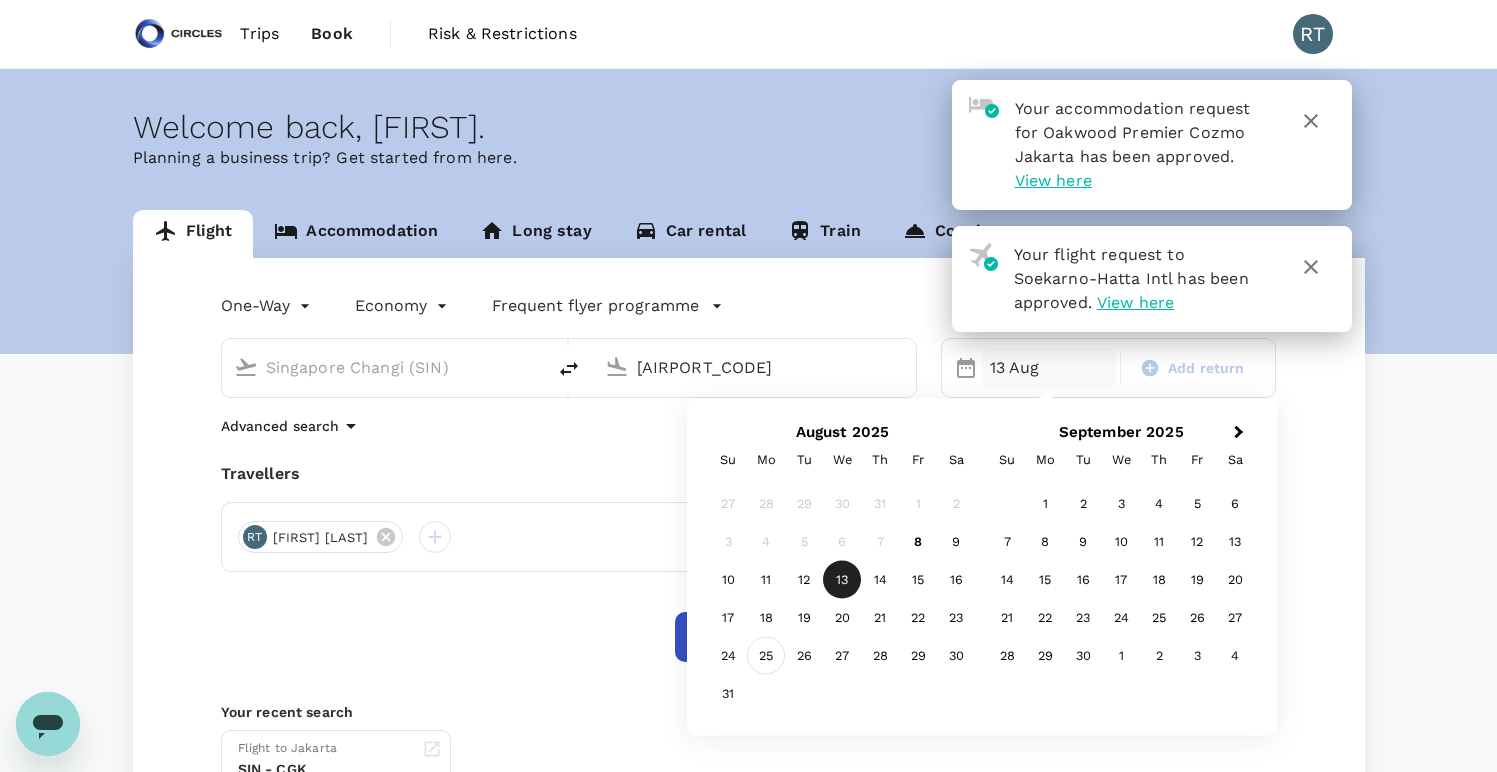 type on "[AIRPORT_CODE]" 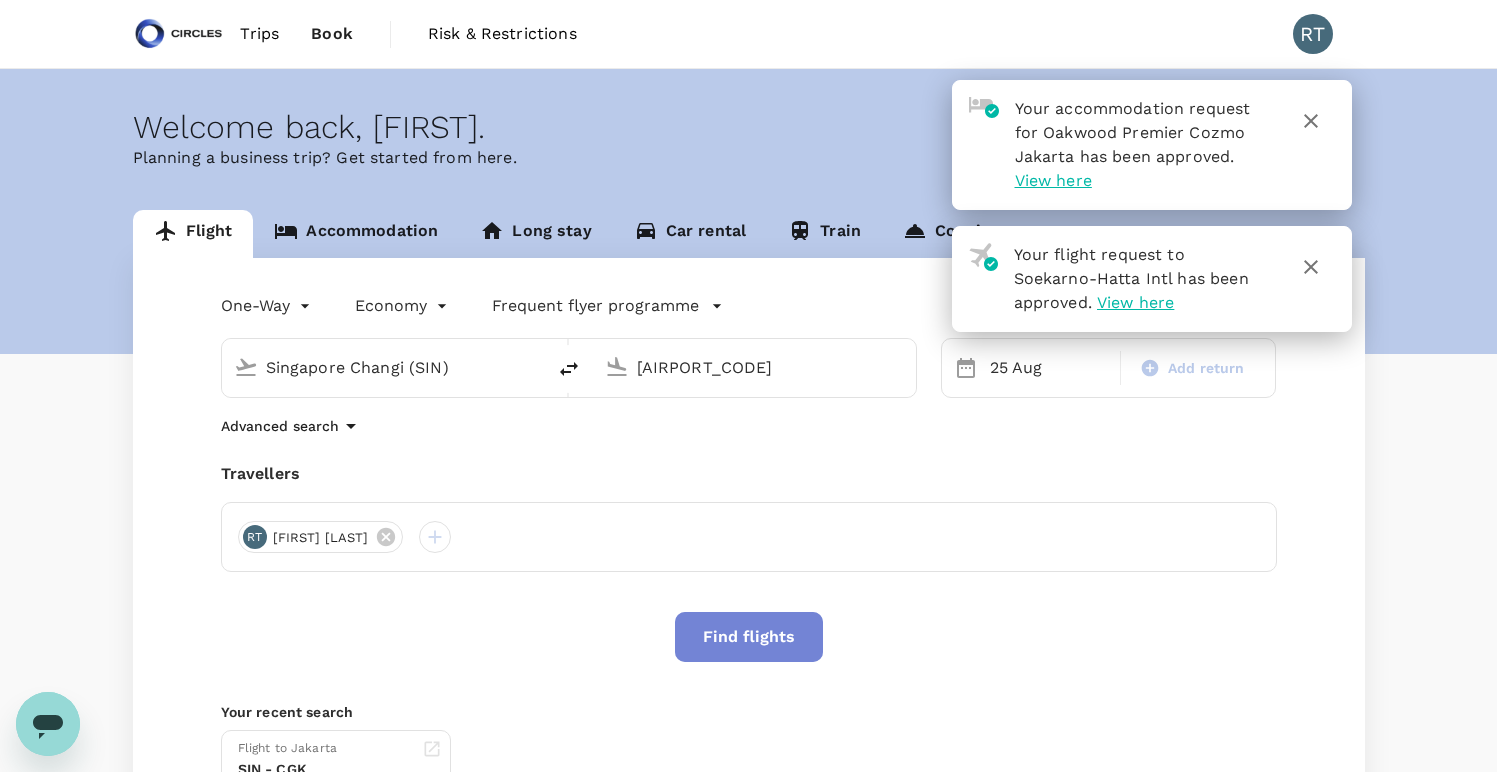 click on "Find flights" at bounding box center (749, 637) 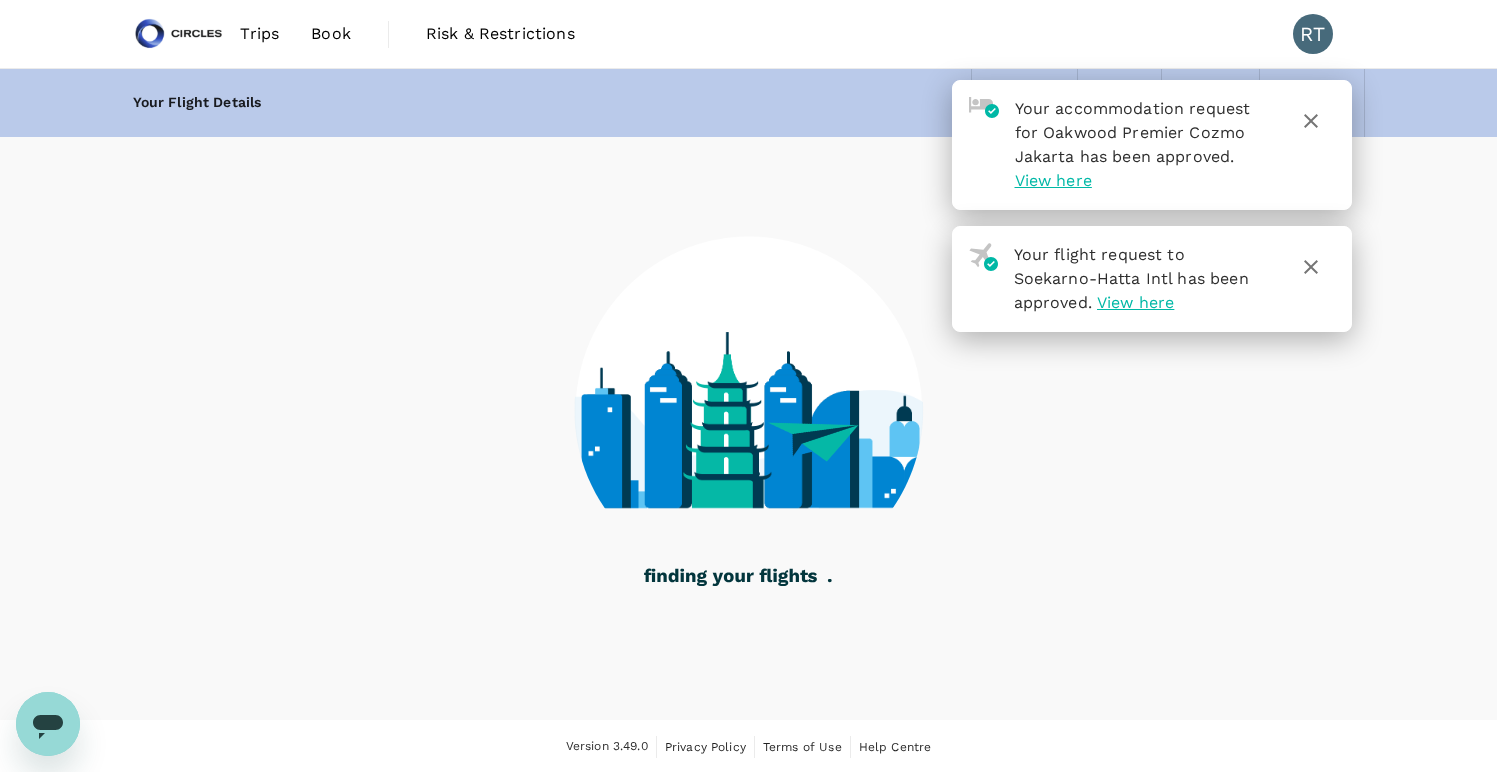 click 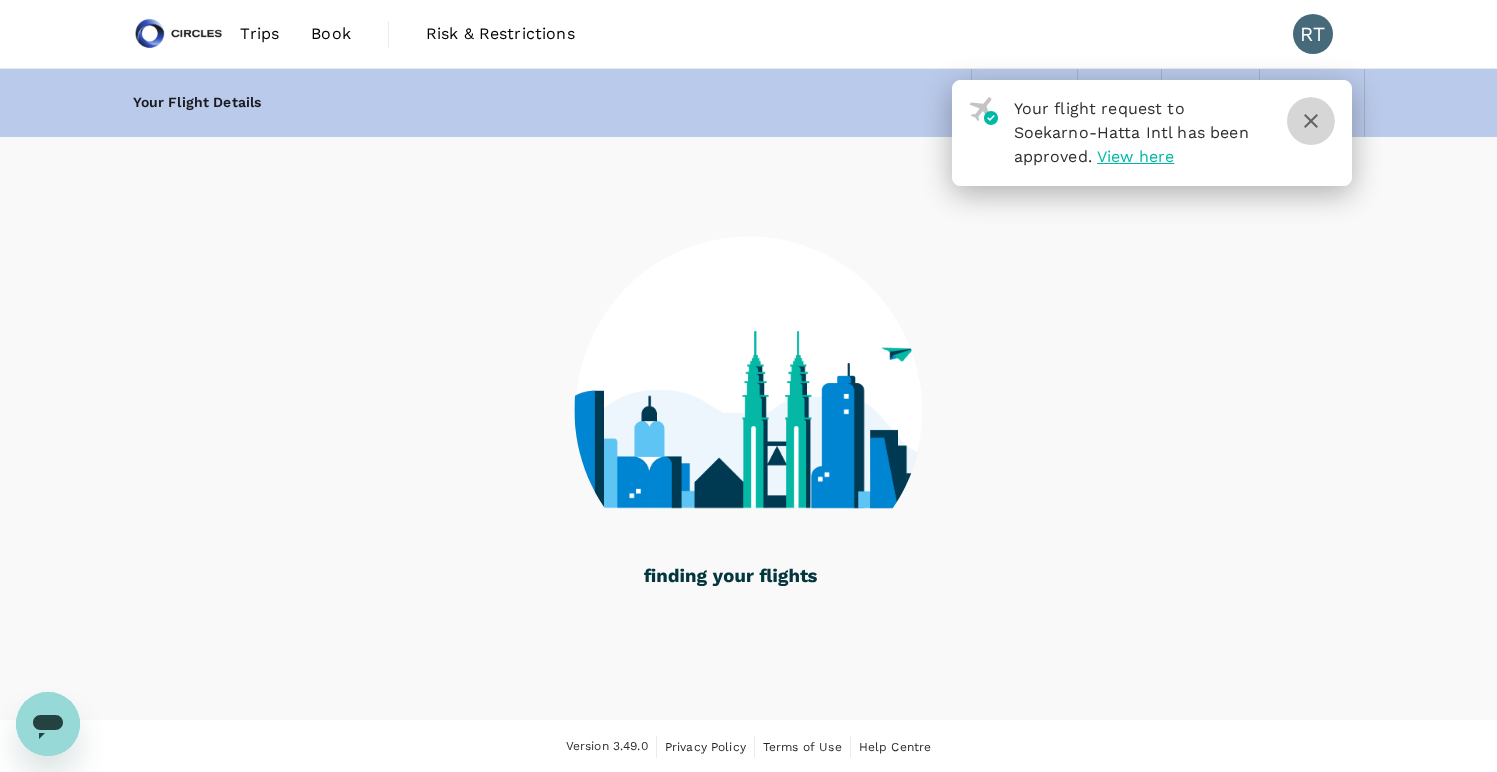 click 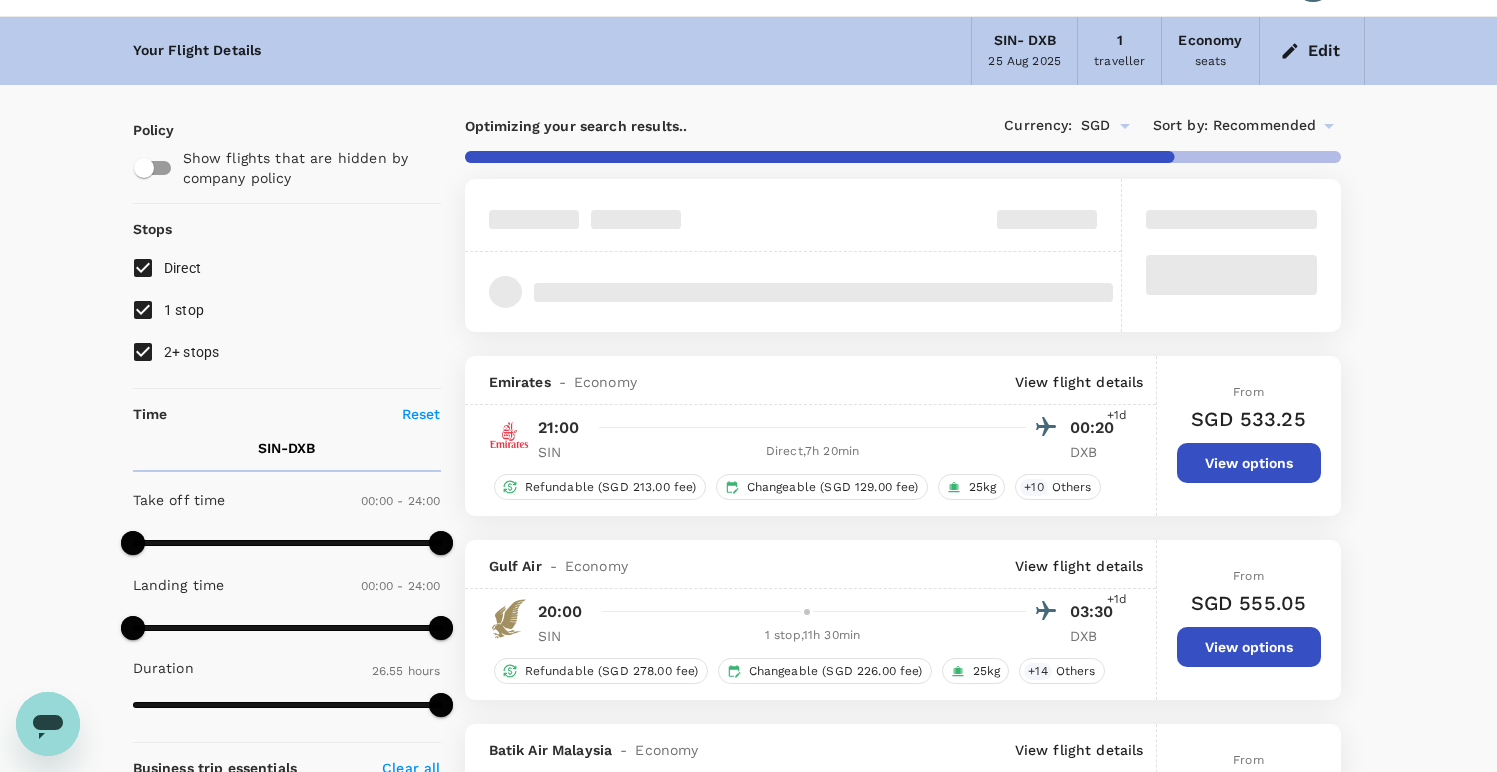 scroll, scrollTop: 0, scrollLeft: 0, axis: both 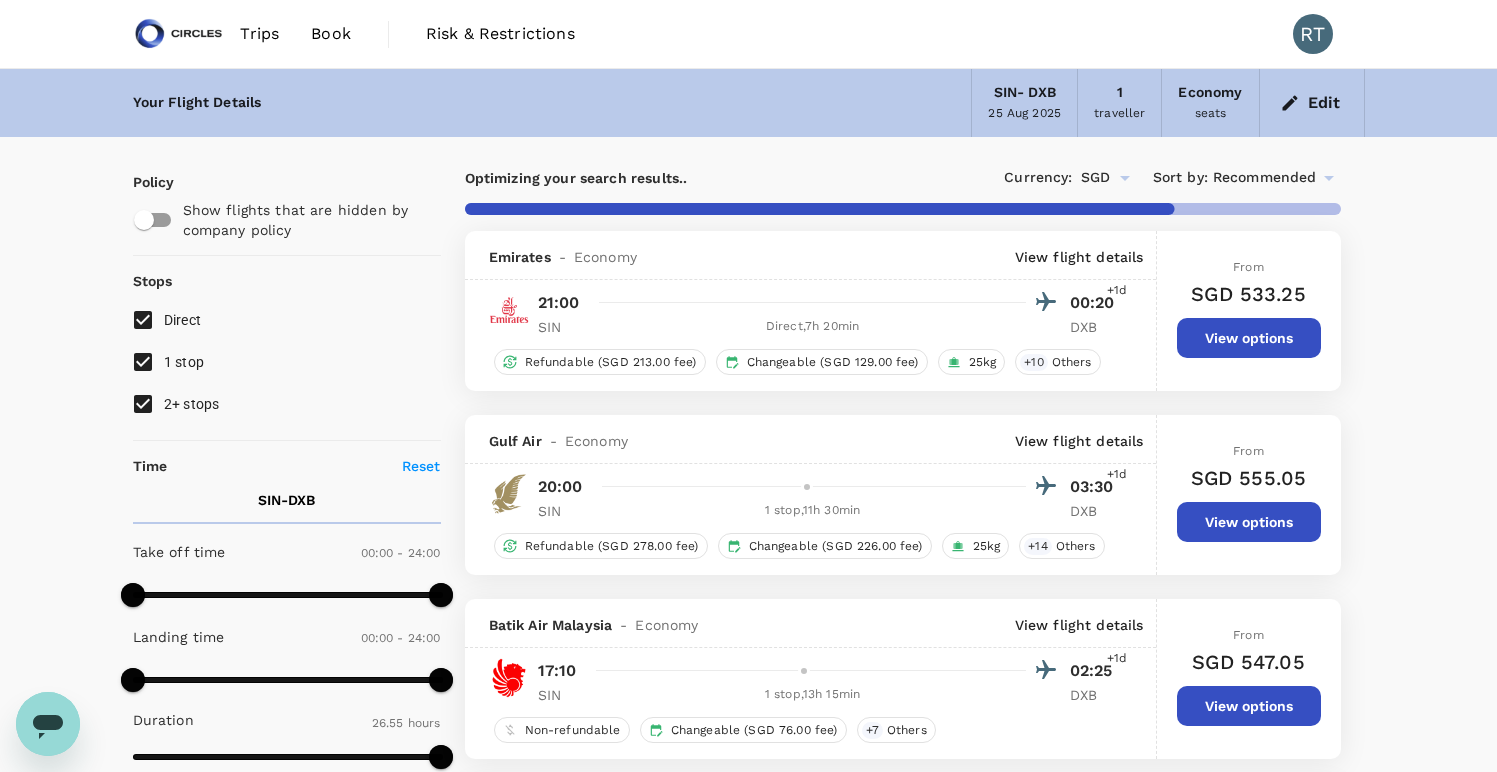 type on "2085" 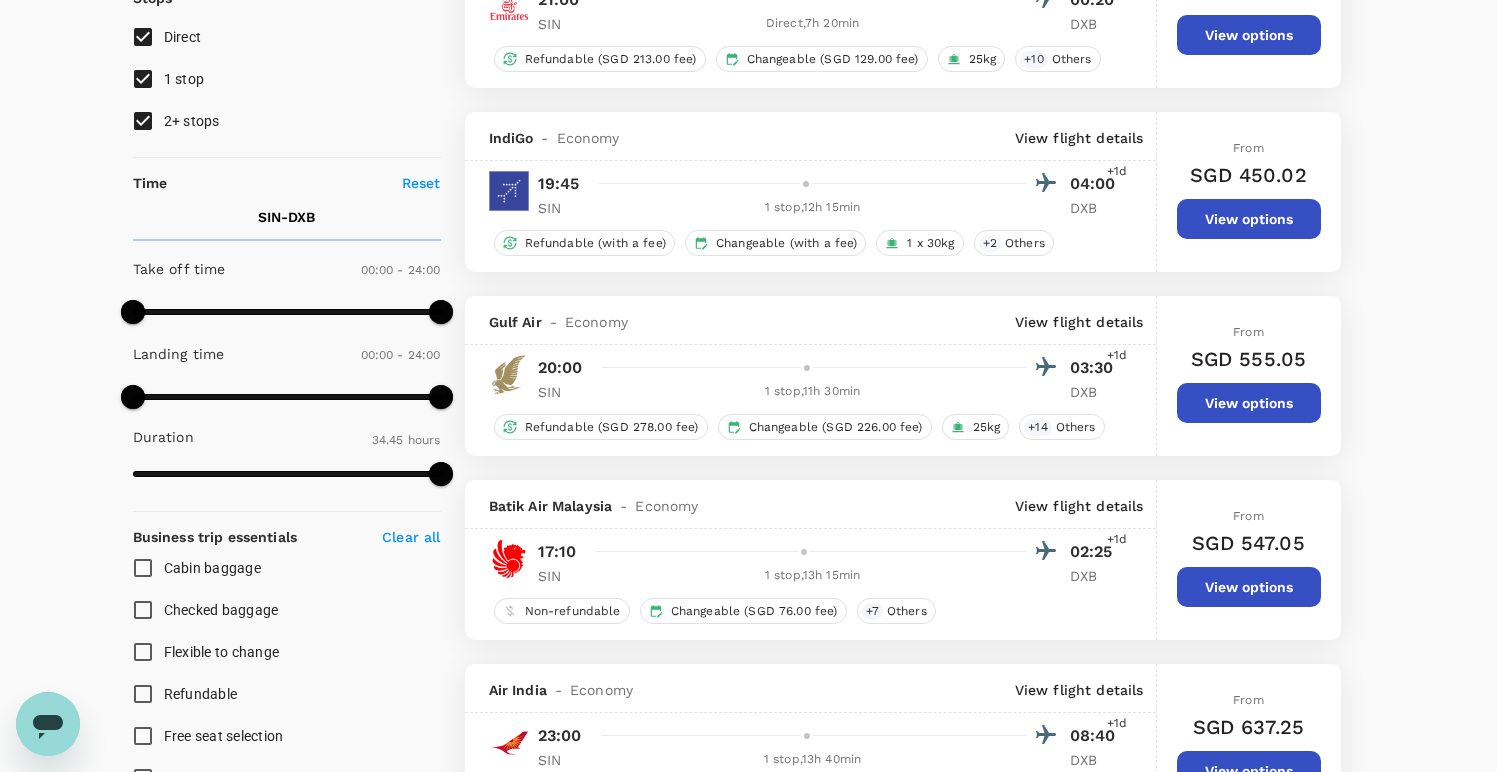 scroll, scrollTop: 0, scrollLeft: 0, axis: both 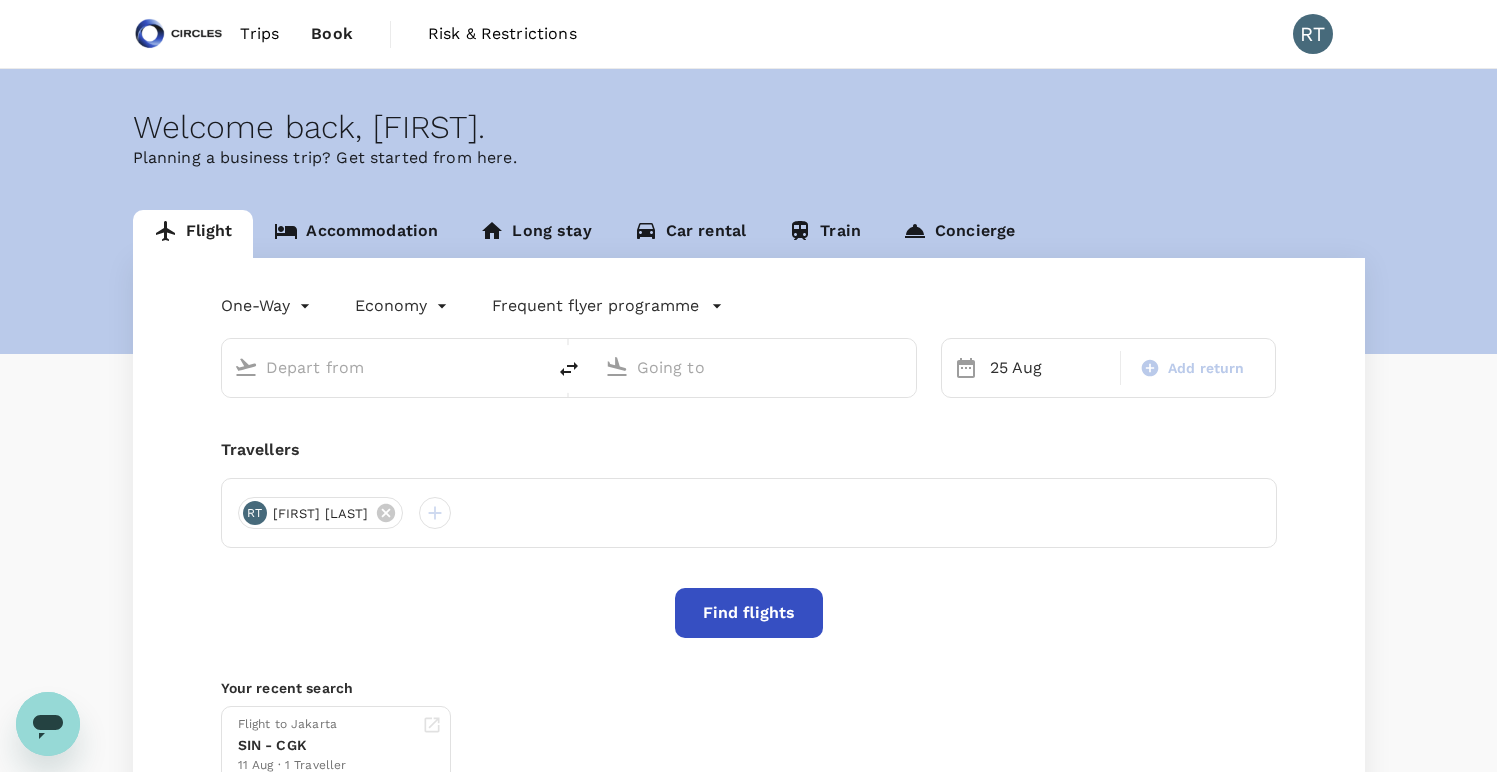 type on "Singapore Changi (SIN)" 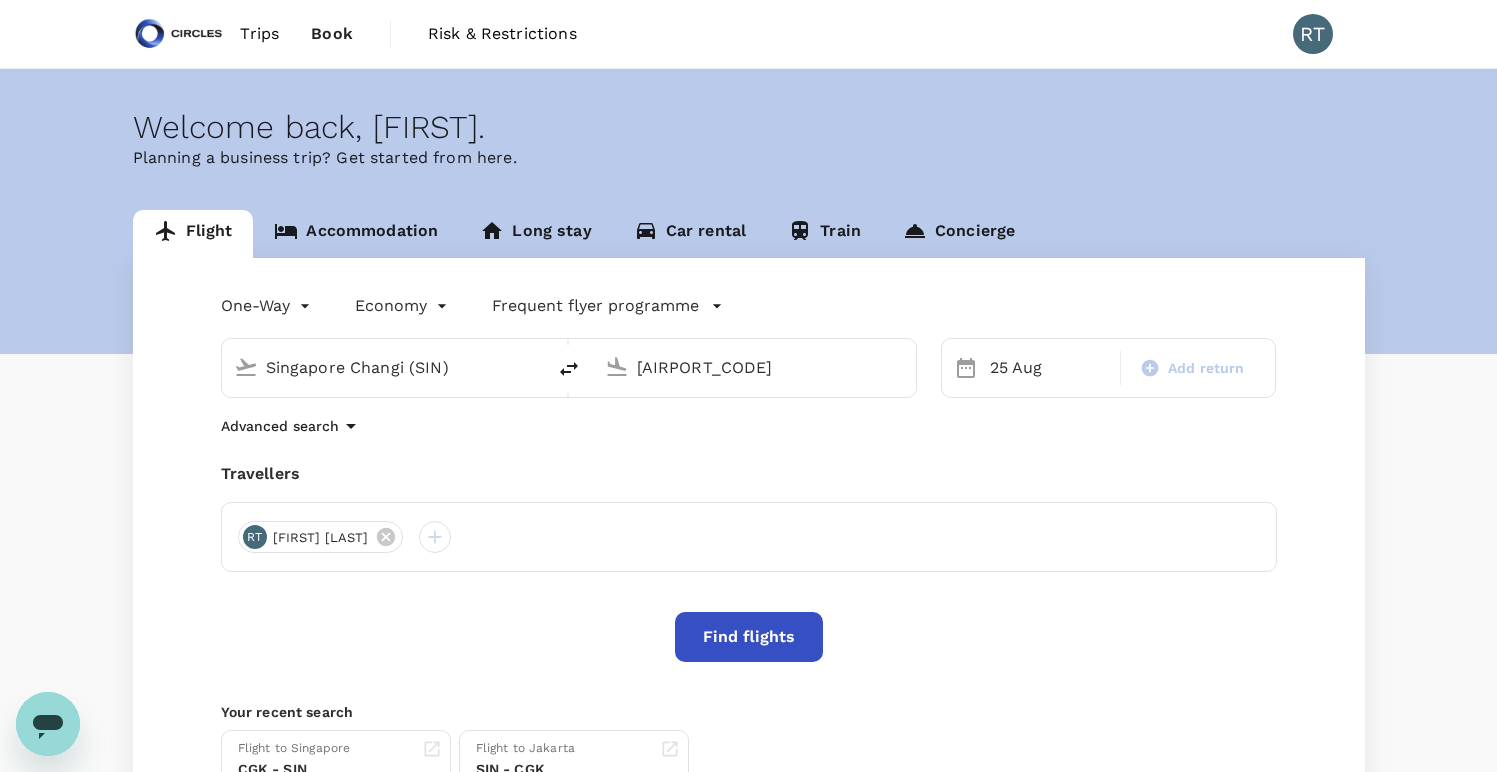 type 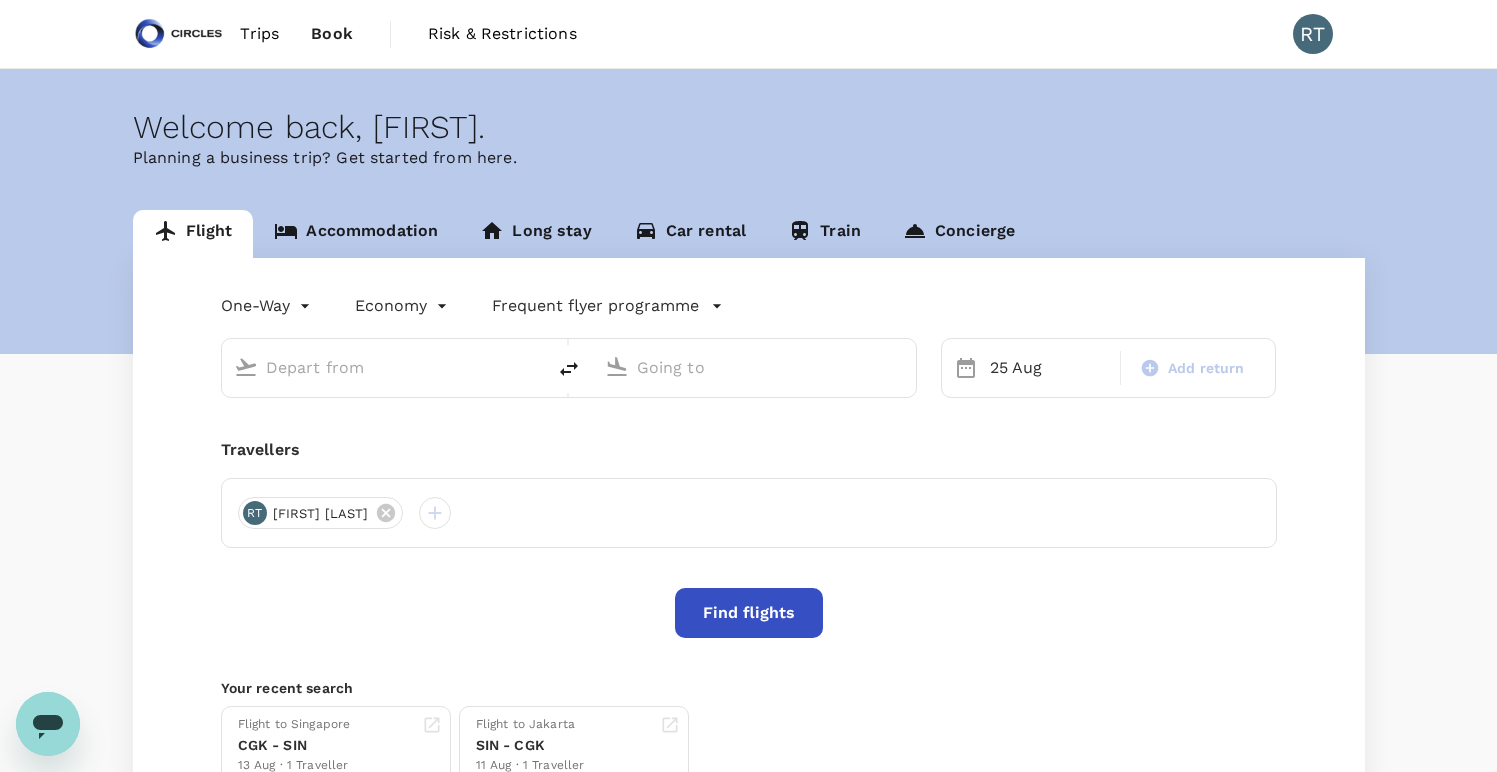 type on "Singapore Changi (SIN)" 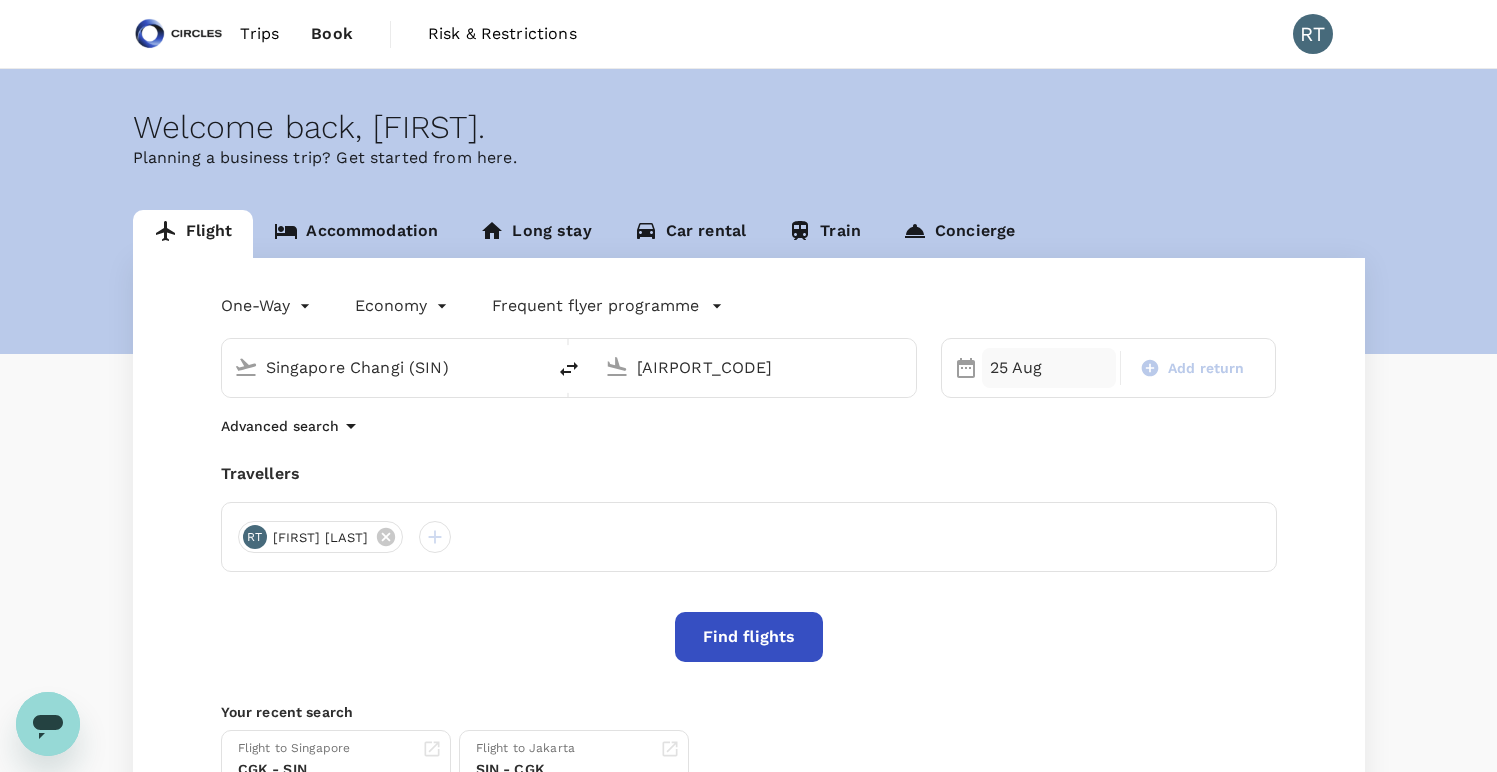 click on "25 Aug" at bounding box center (1049, 368) 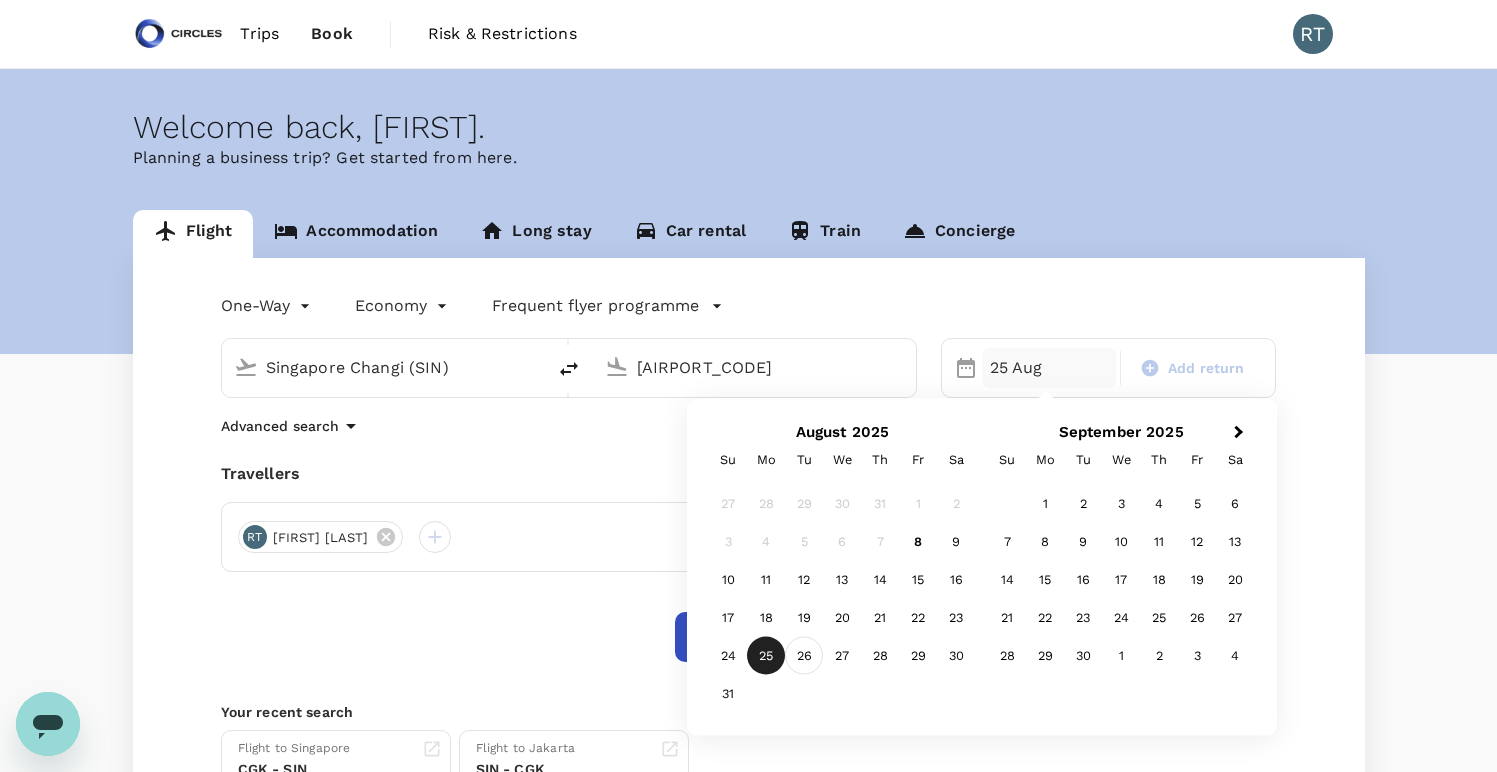 click on "26" at bounding box center [804, 656] 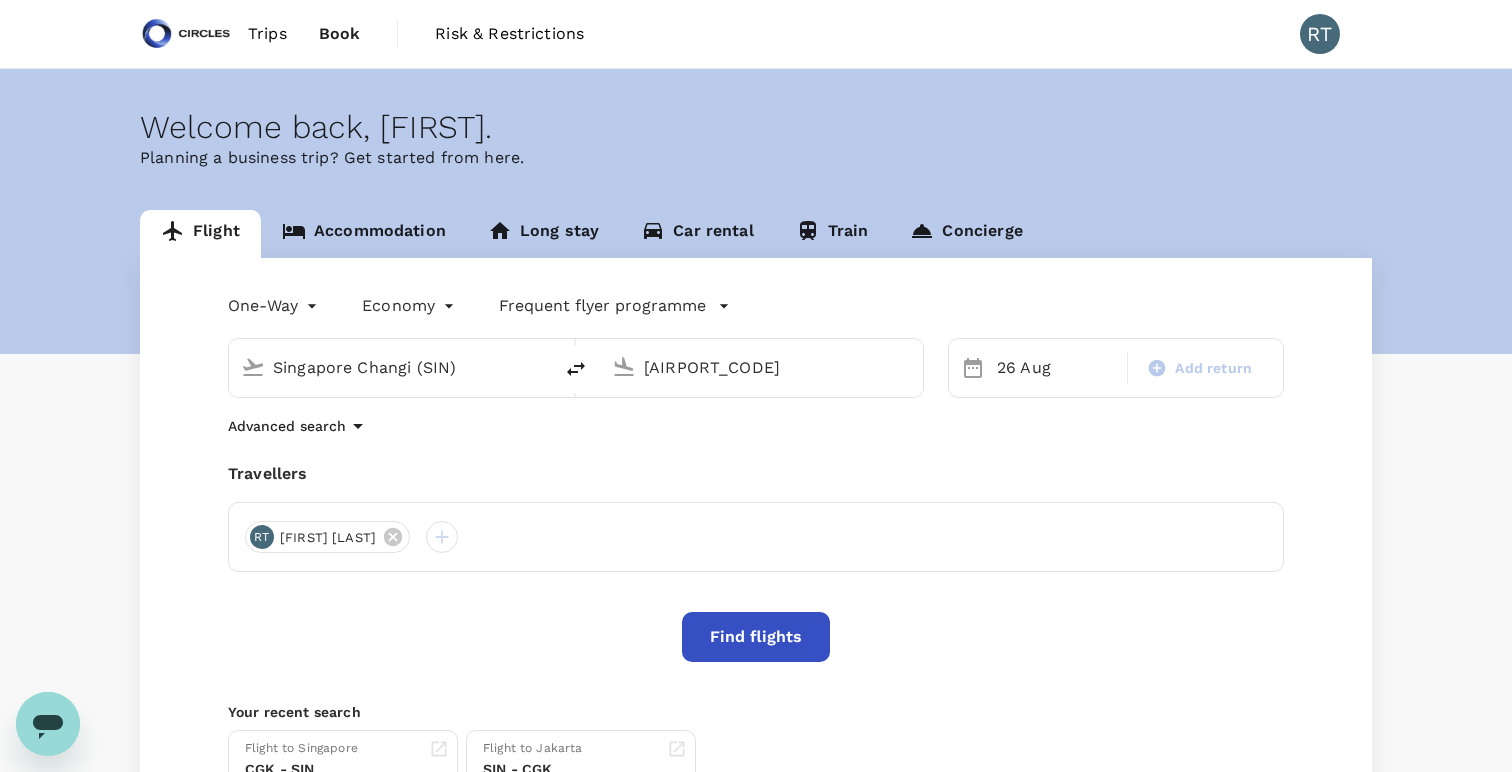 click on "Trips Book Risk & Restrictions RT Welcome back , [FIRST] . Planning a business trip? Get started from here. Flight Accommodation Long stay Car rental Train Concierge One-Way oneway Economy economy Frequent flyer programme Singapore Changi (SIN) [AIRPORT_CODE] (DXB) Selected date: Tuesday, August 26th, [DATE] 26 Aug Add return Advanced search Travellers RT [FIRST] [LAST] Find flights Your recent search Flight to Singapore CGK - SIN 13 Aug · 1 Traveller Flight to Jakarta SIN - CGK 11 Aug · 1 Traveller Version 3.49.0 Privacy Policy Terms of Use Help Centre Frequent flyer programme China Eastern Eastern Miles Singapore Airlines PPS Club/ KrisFlyer Add new" at bounding box center (756, 483) 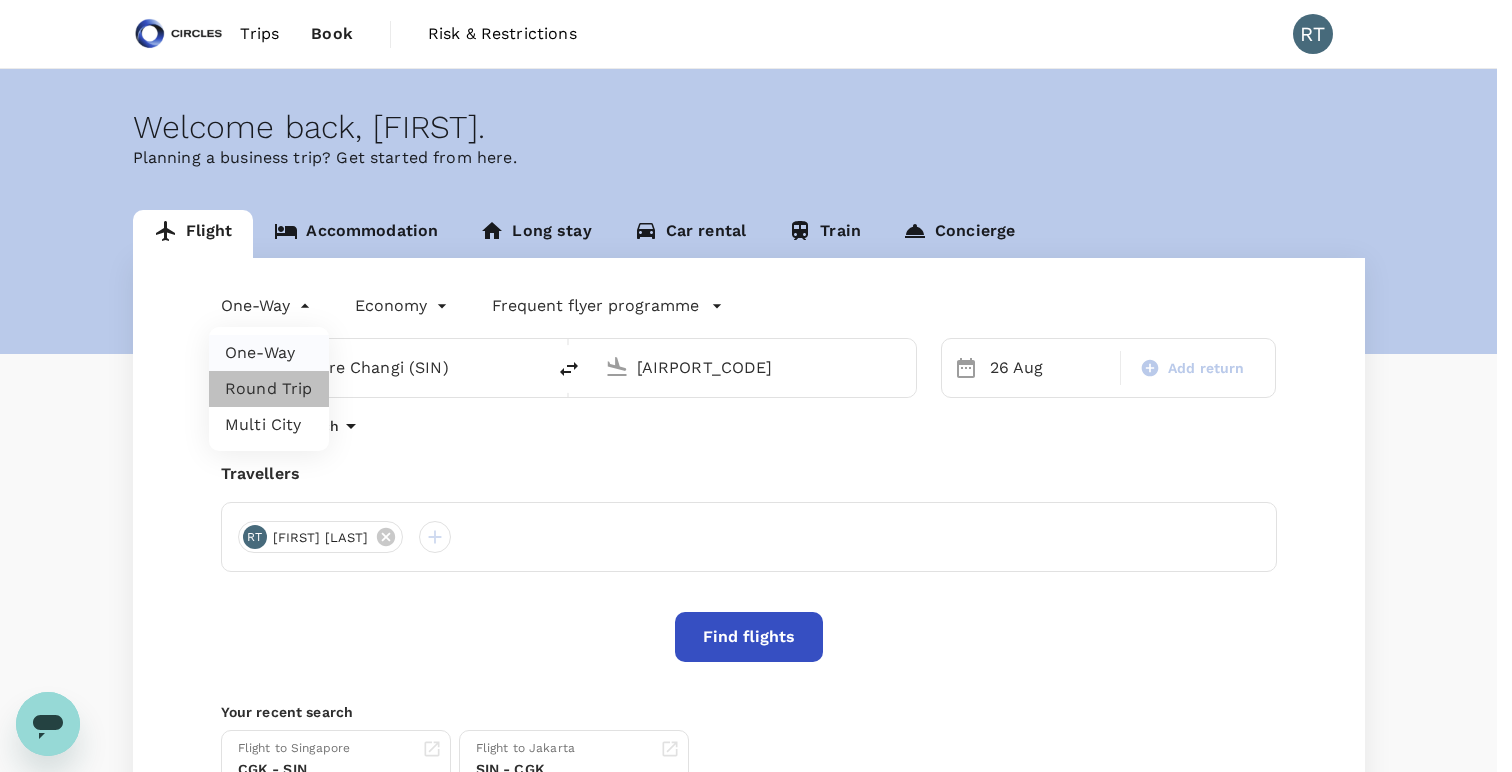 click on "Round Trip" at bounding box center (269, 389) 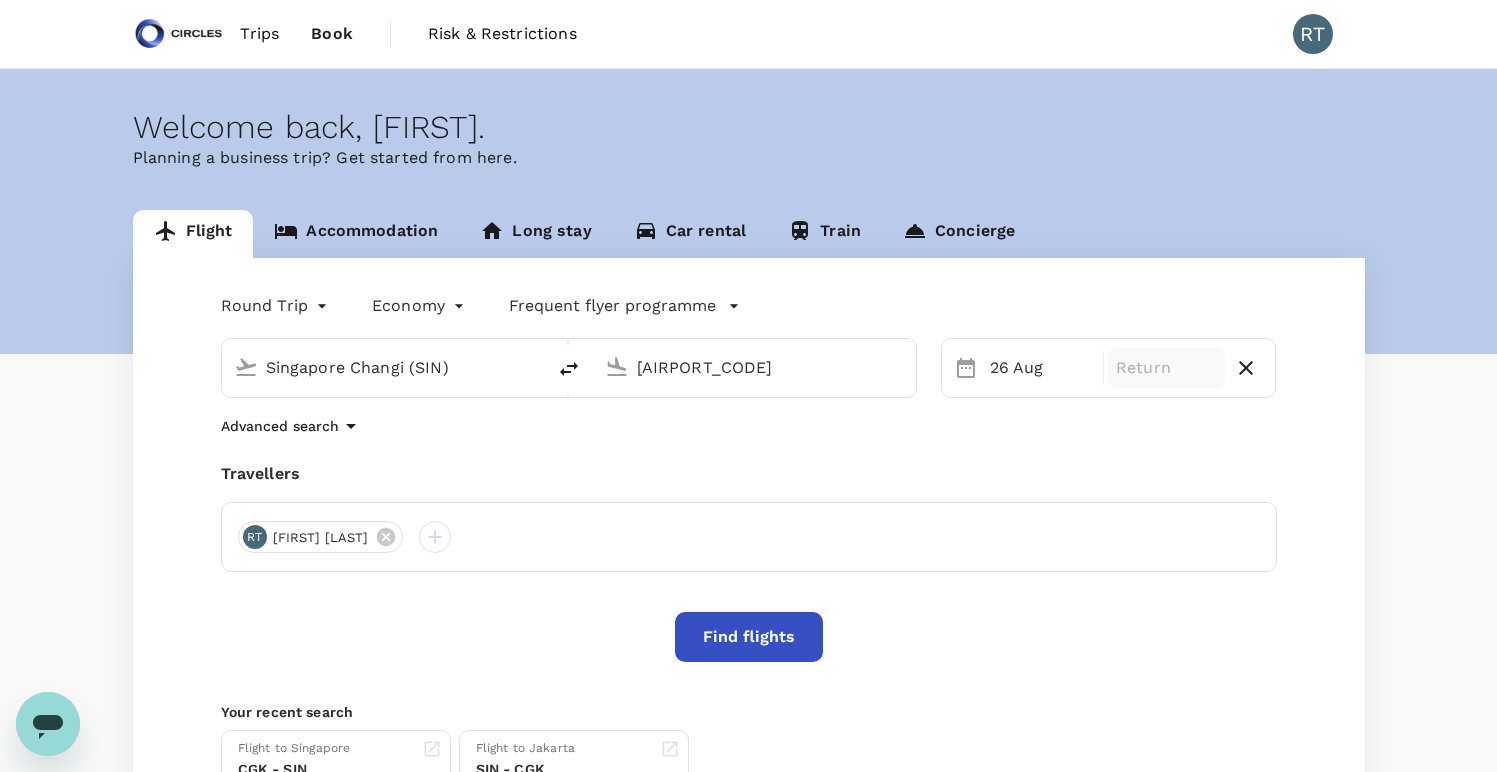 click on "Return" at bounding box center [1166, 368] 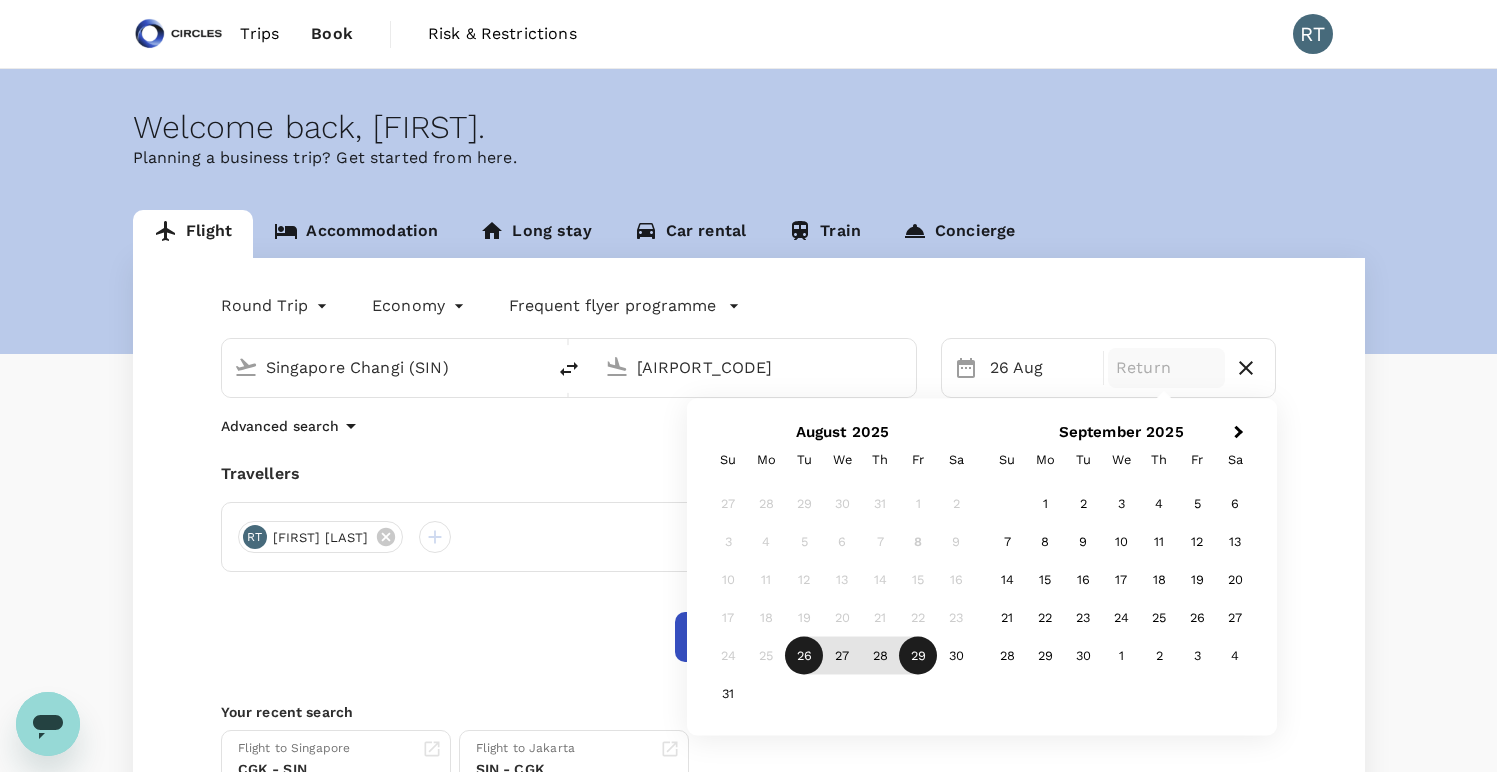 click on "29" at bounding box center [918, 656] 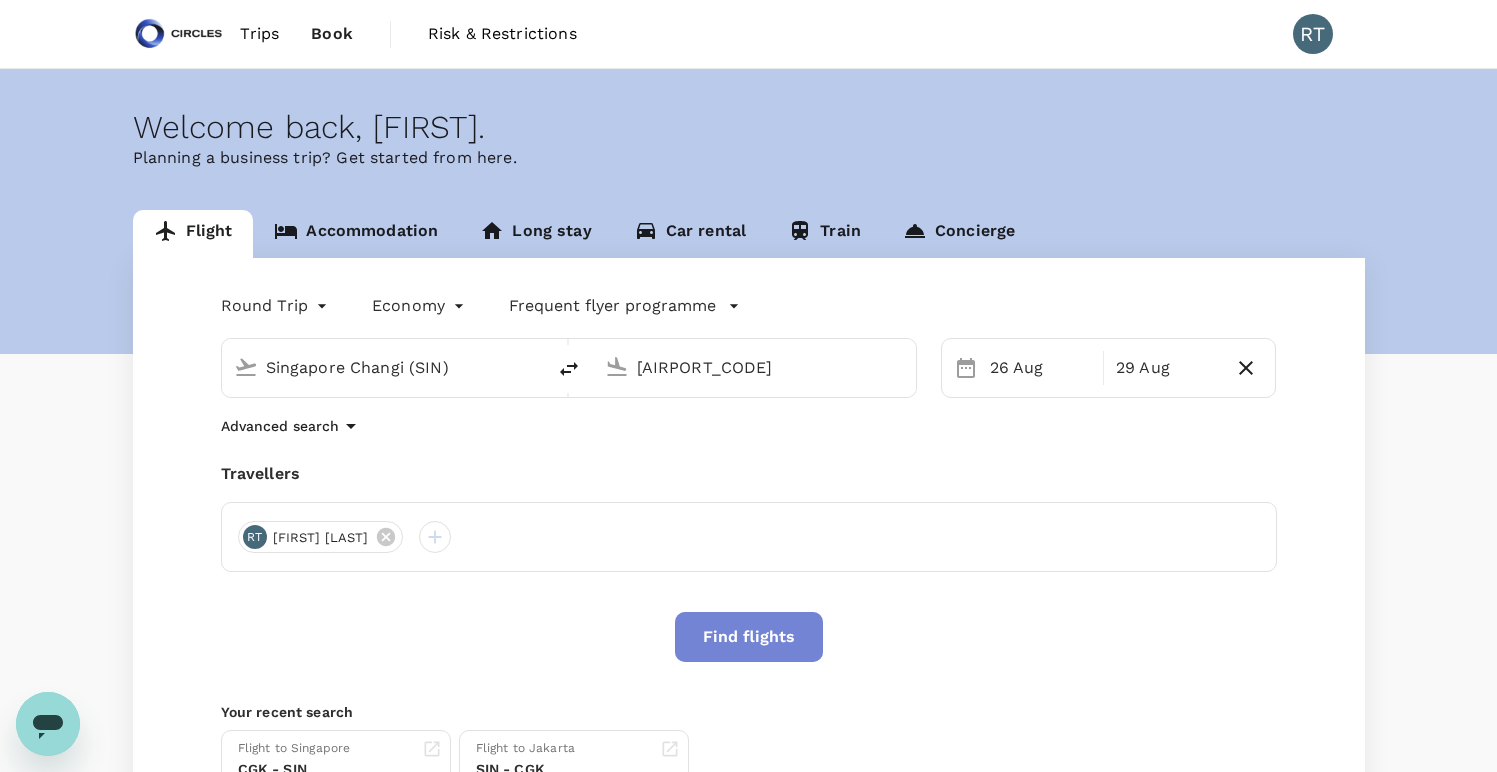 click on "Find flights" at bounding box center [749, 637] 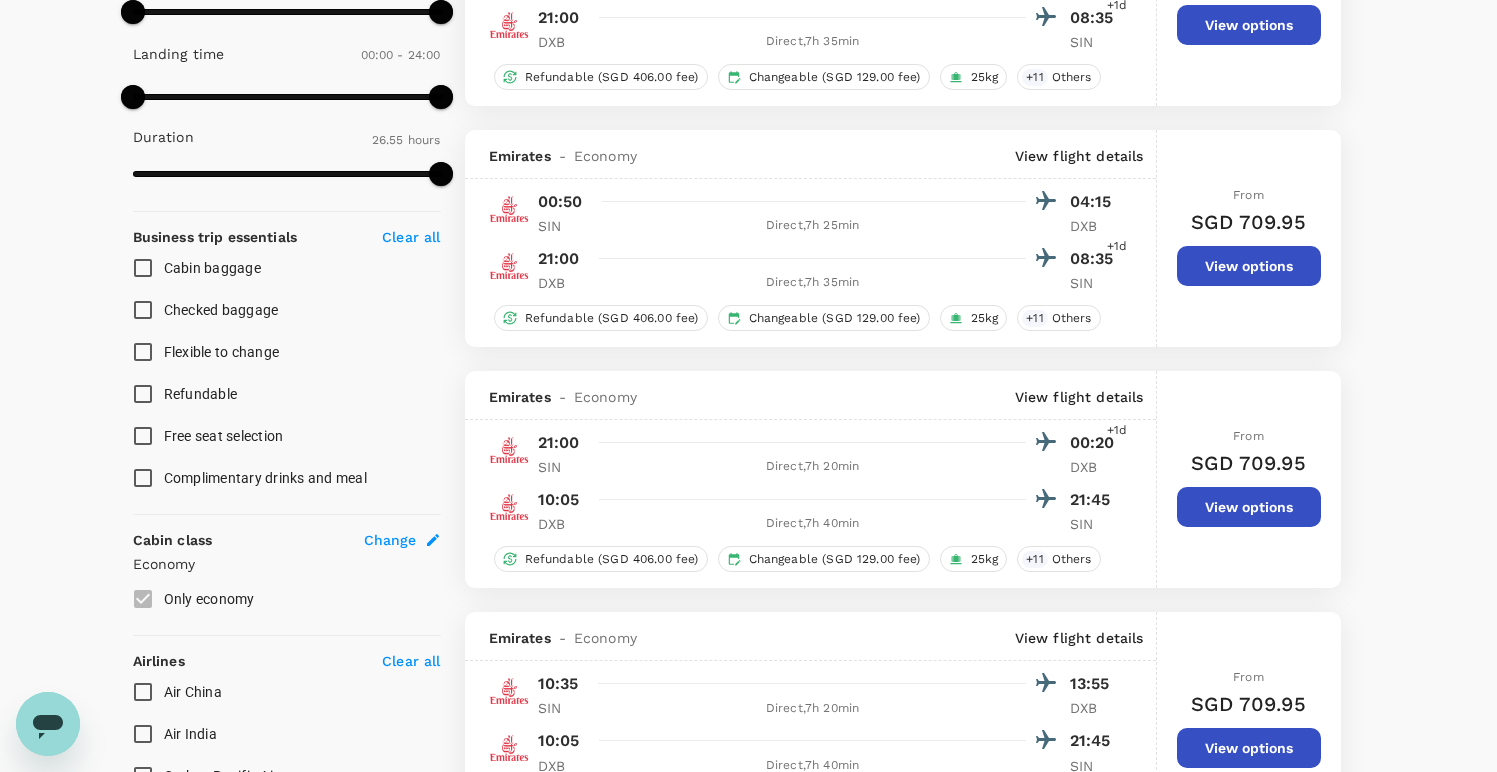 scroll, scrollTop: 616, scrollLeft: 0, axis: vertical 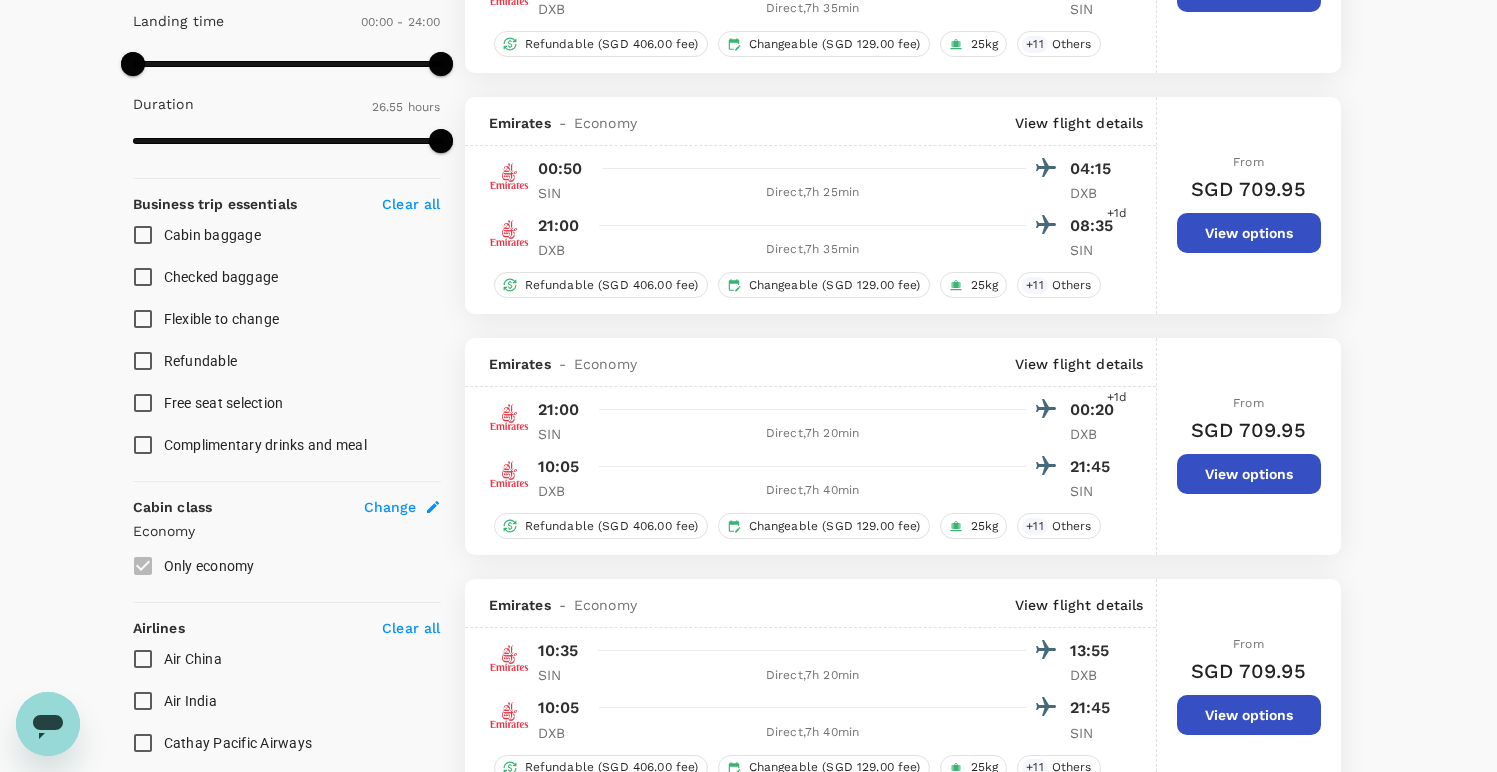 type on "2110" 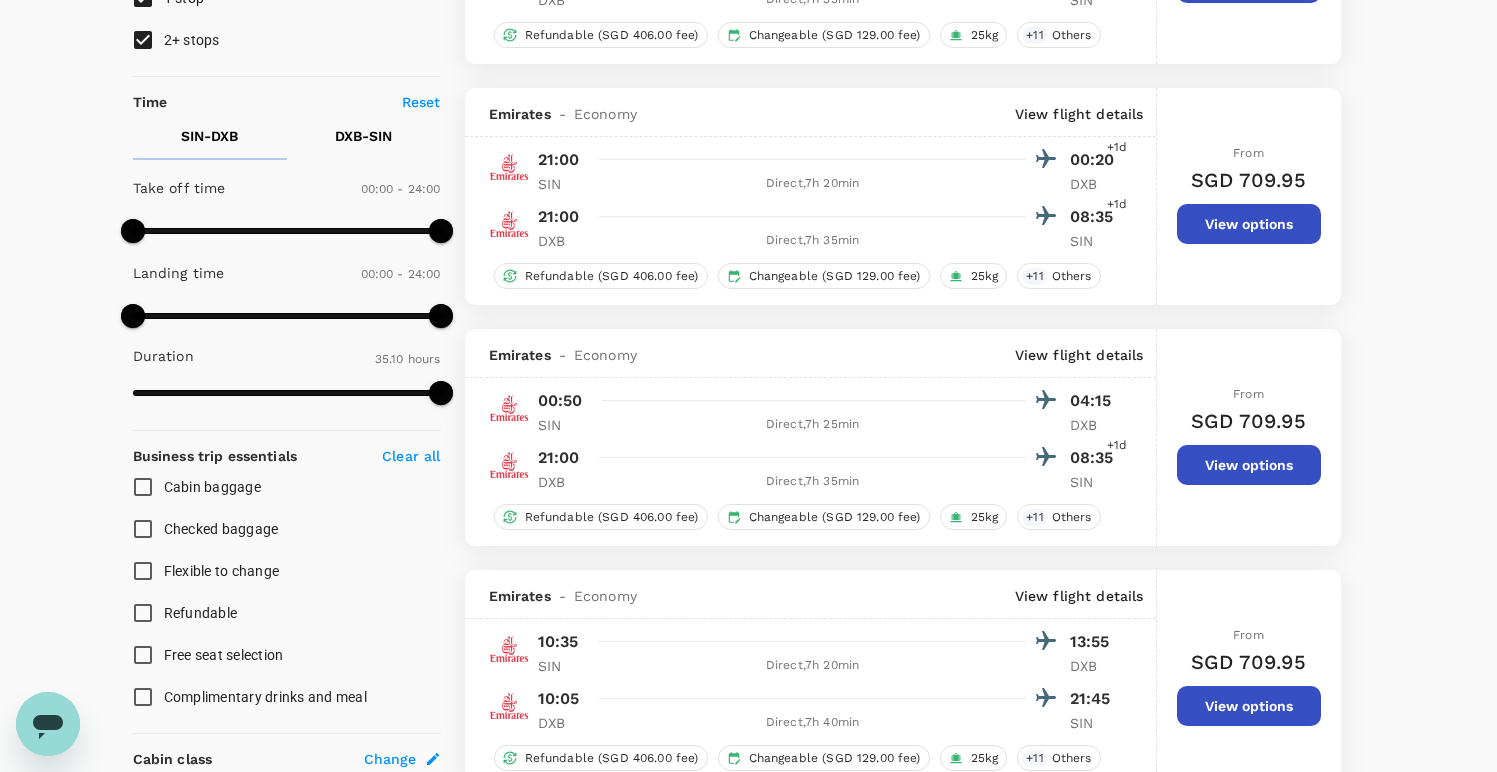 scroll, scrollTop: 0, scrollLeft: 0, axis: both 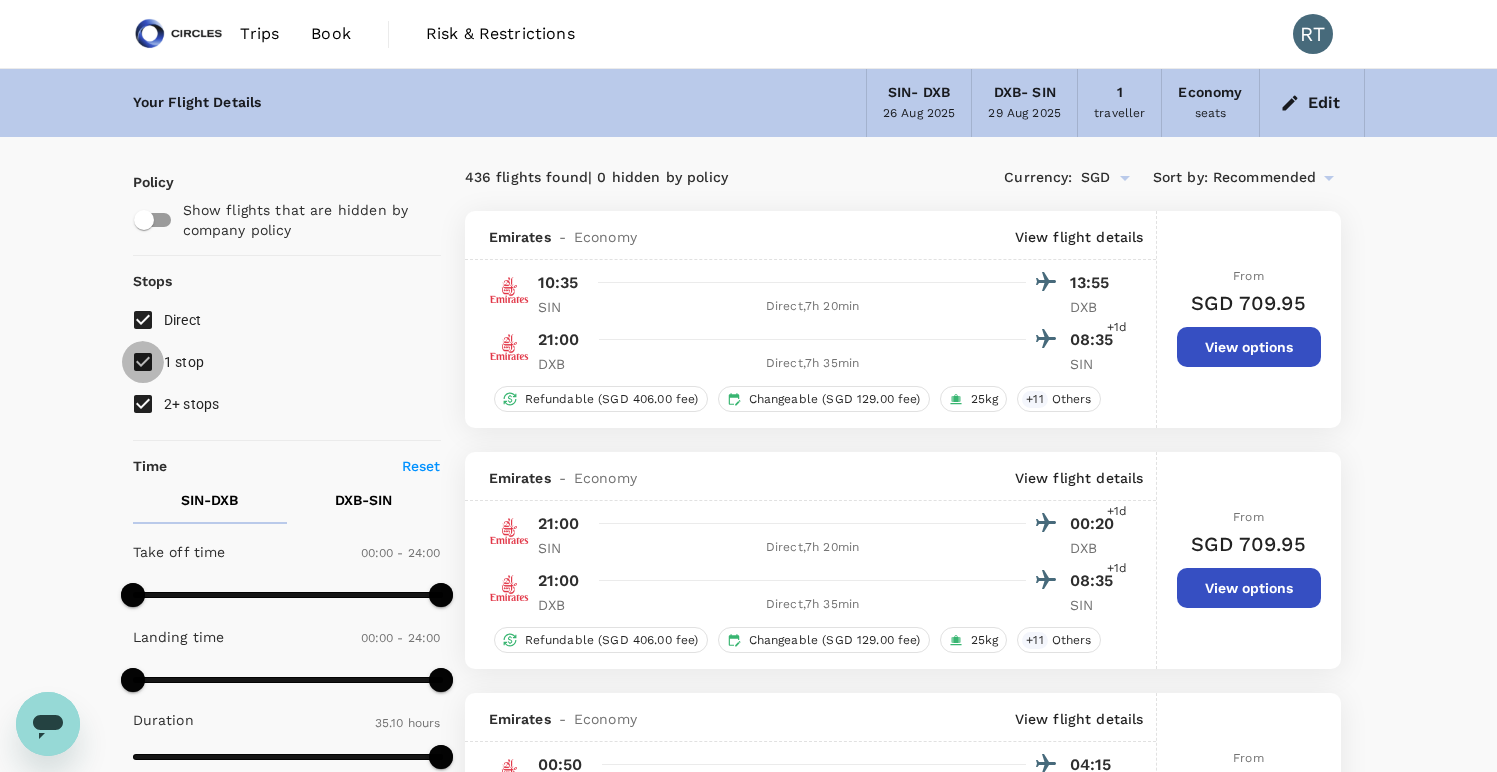 click on "1 stop" at bounding box center [143, 362] 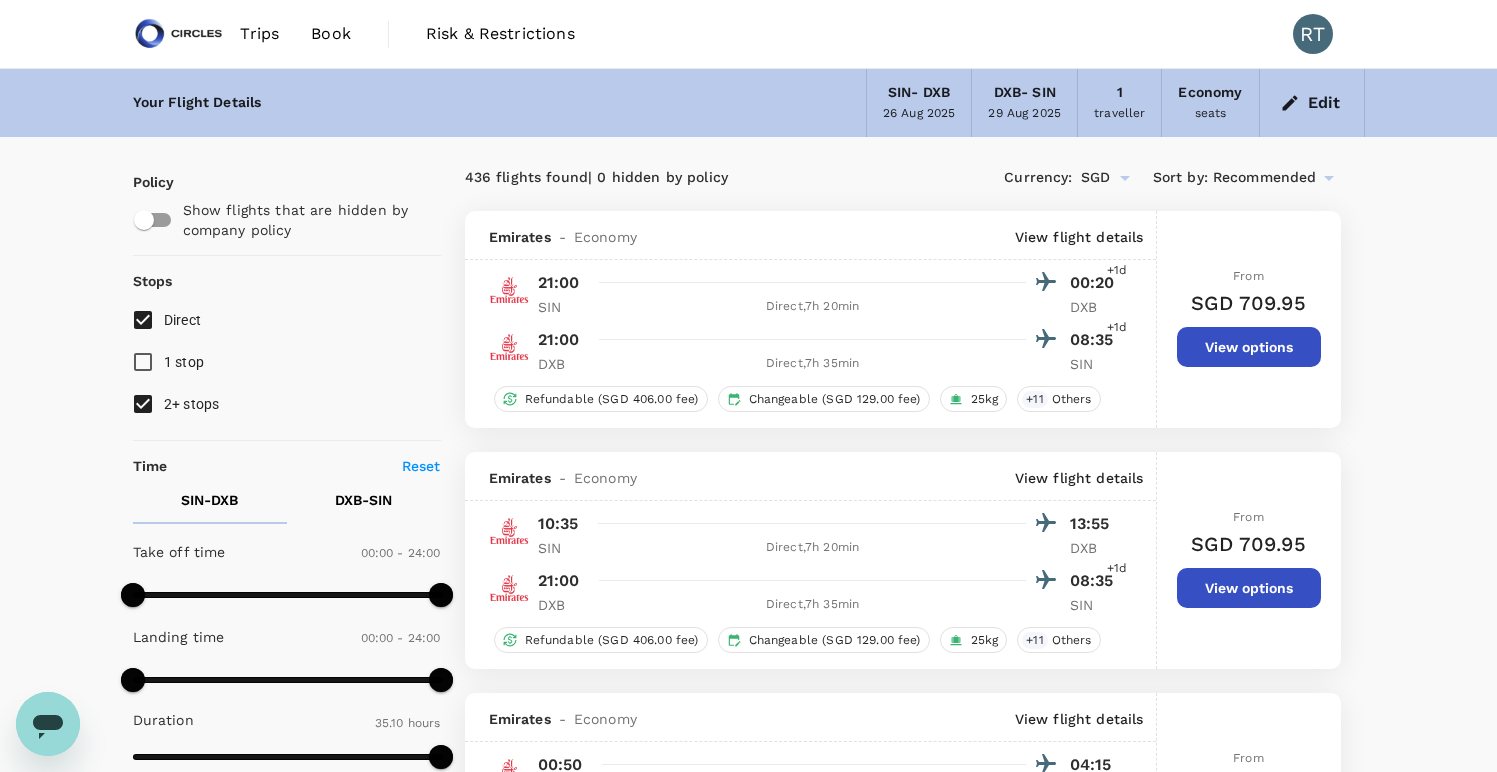click on "2+ stops" at bounding box center (143, 404) 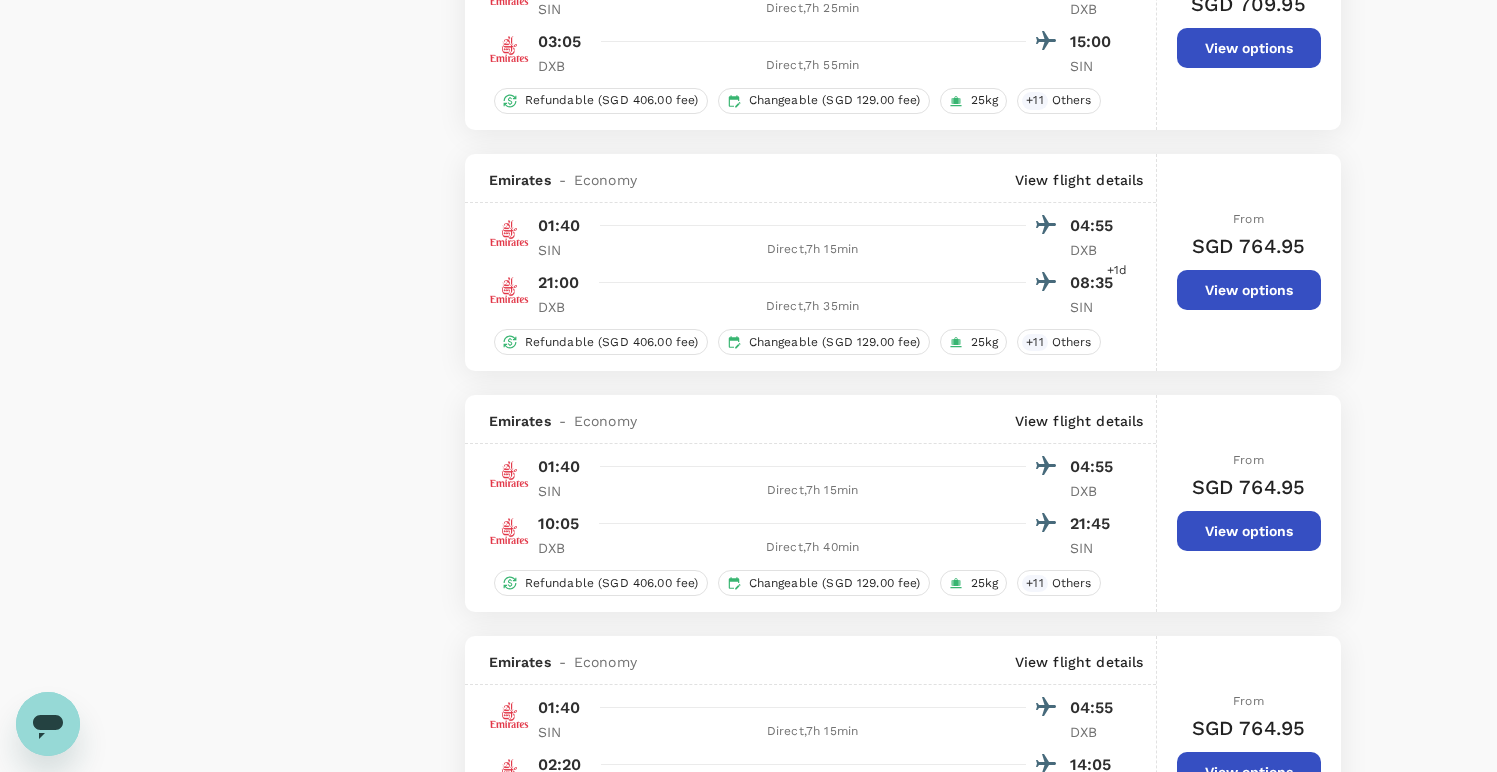scroll, scrollTop: 2949, scrollLeft: 0, axis: vertical 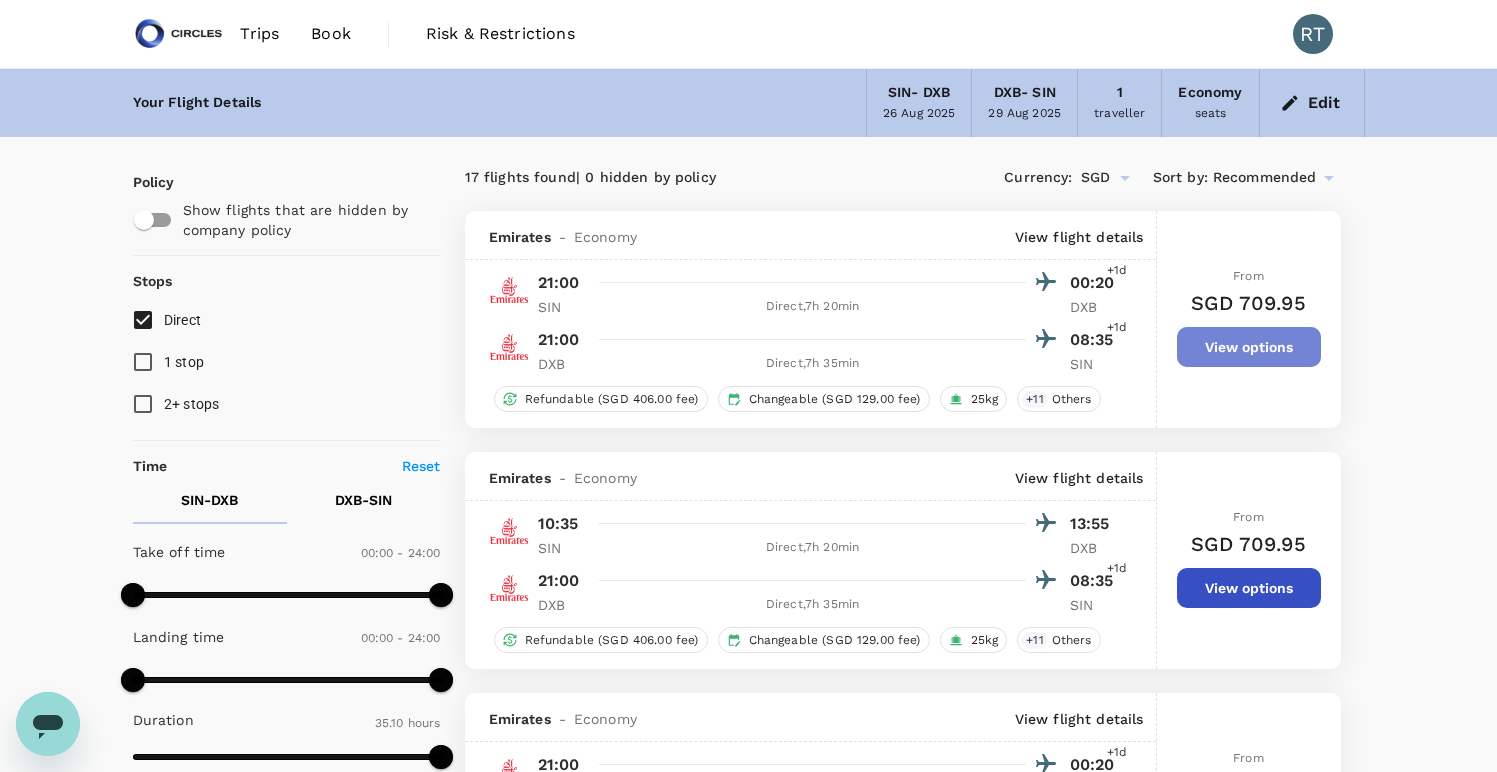 click on "View options" at bounding box center [1249, 347] 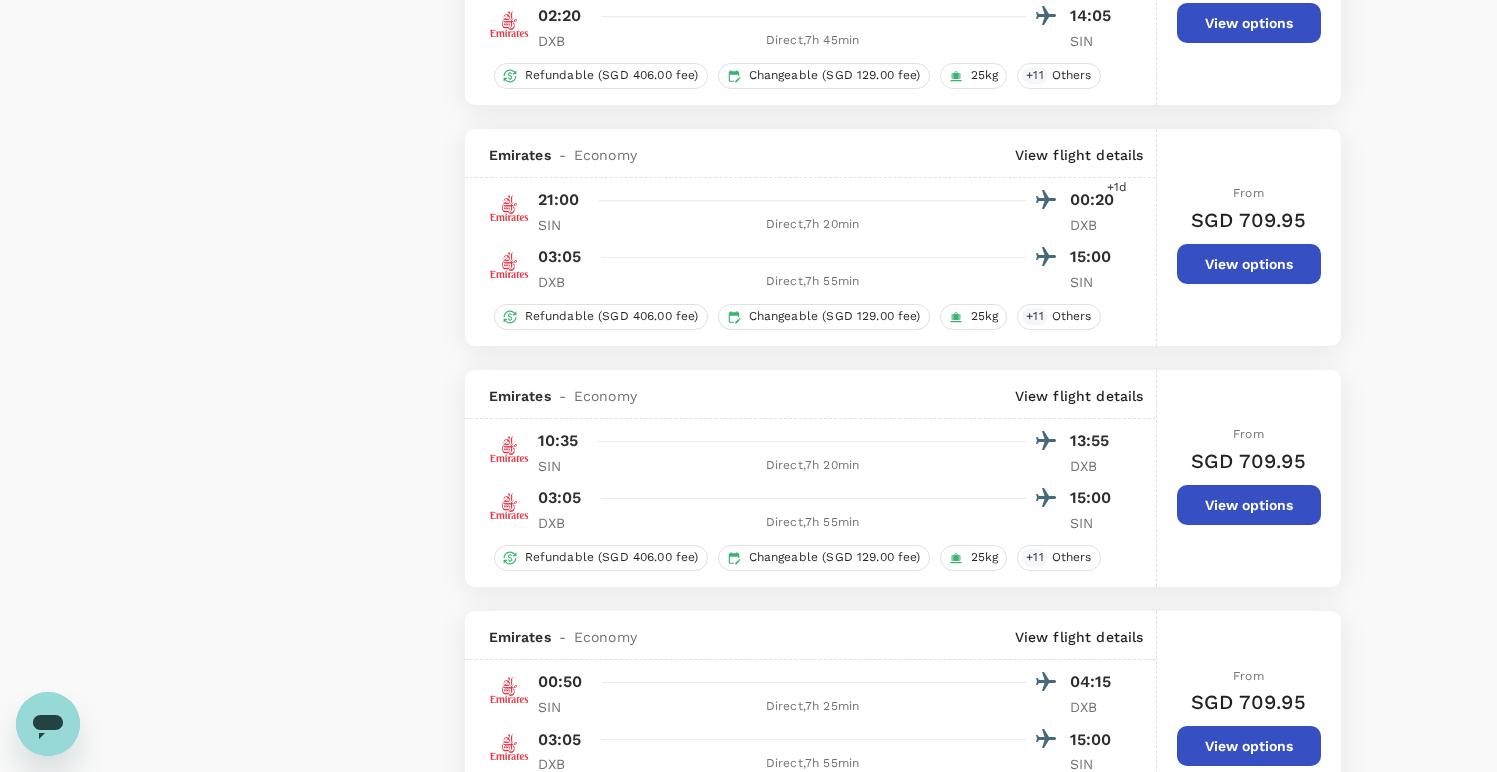 scroll, scrollTop: 2762, scrollLeft: 0, axis: vertical 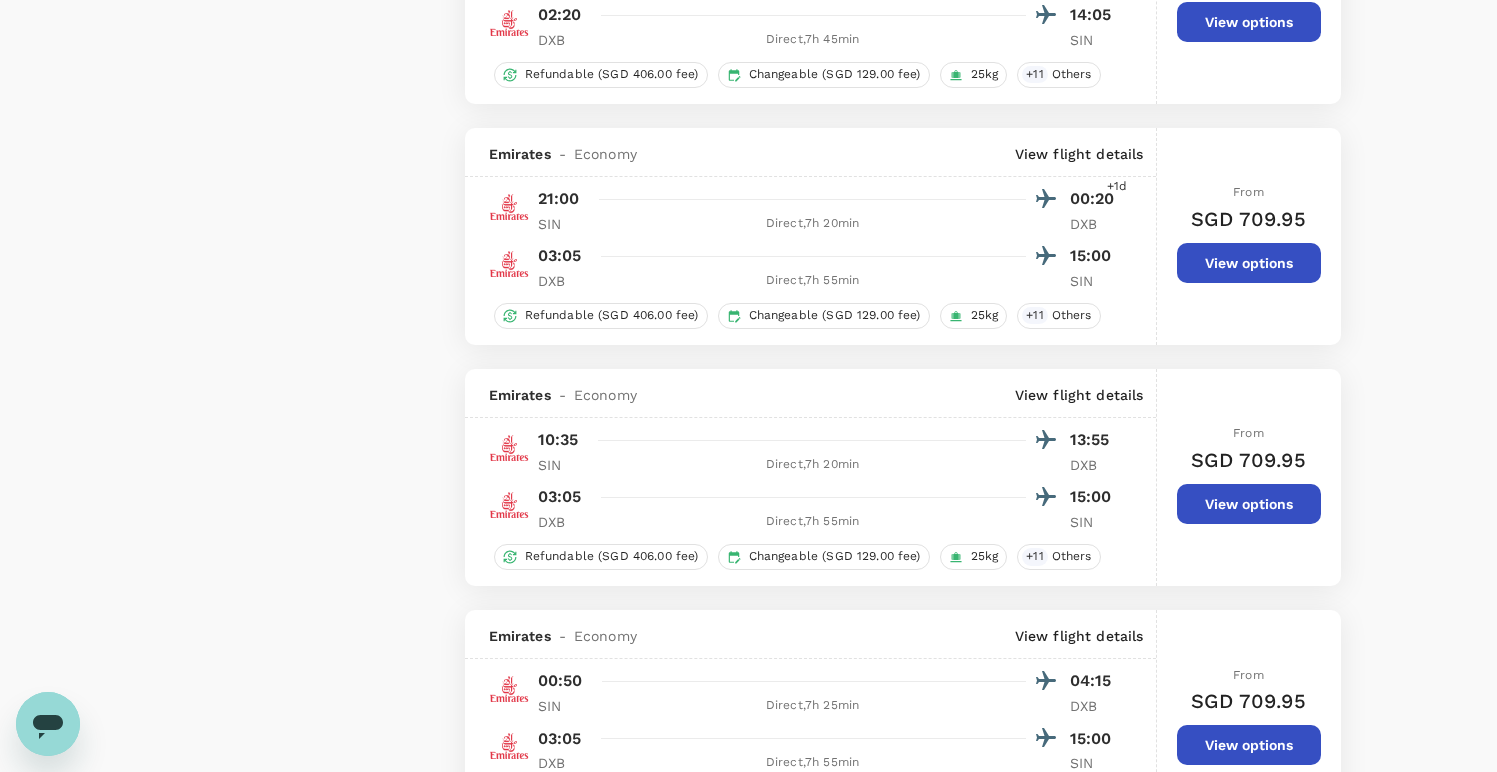 type 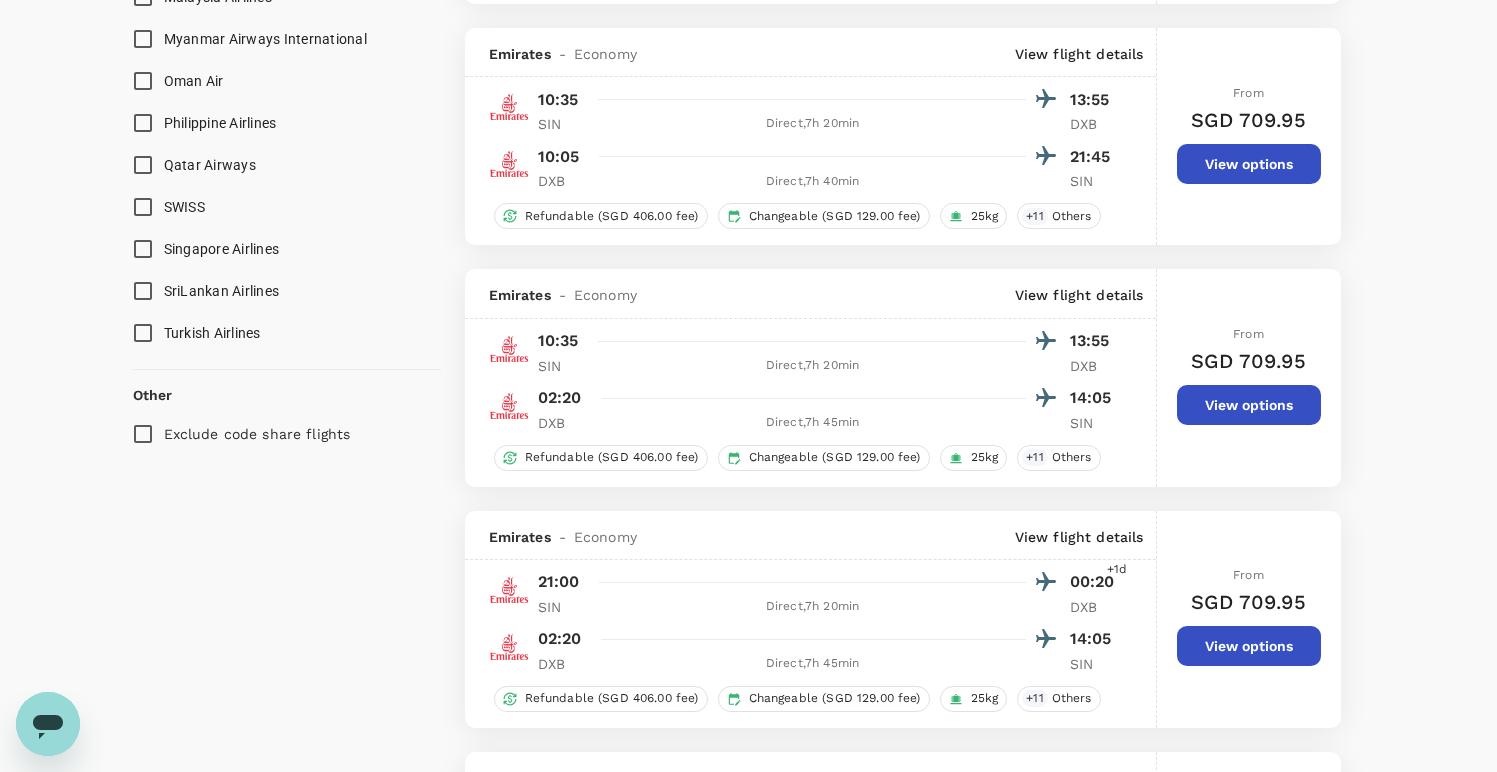 scroll, scrollTop: 1683, scrollLeft: 0, axis: vertical 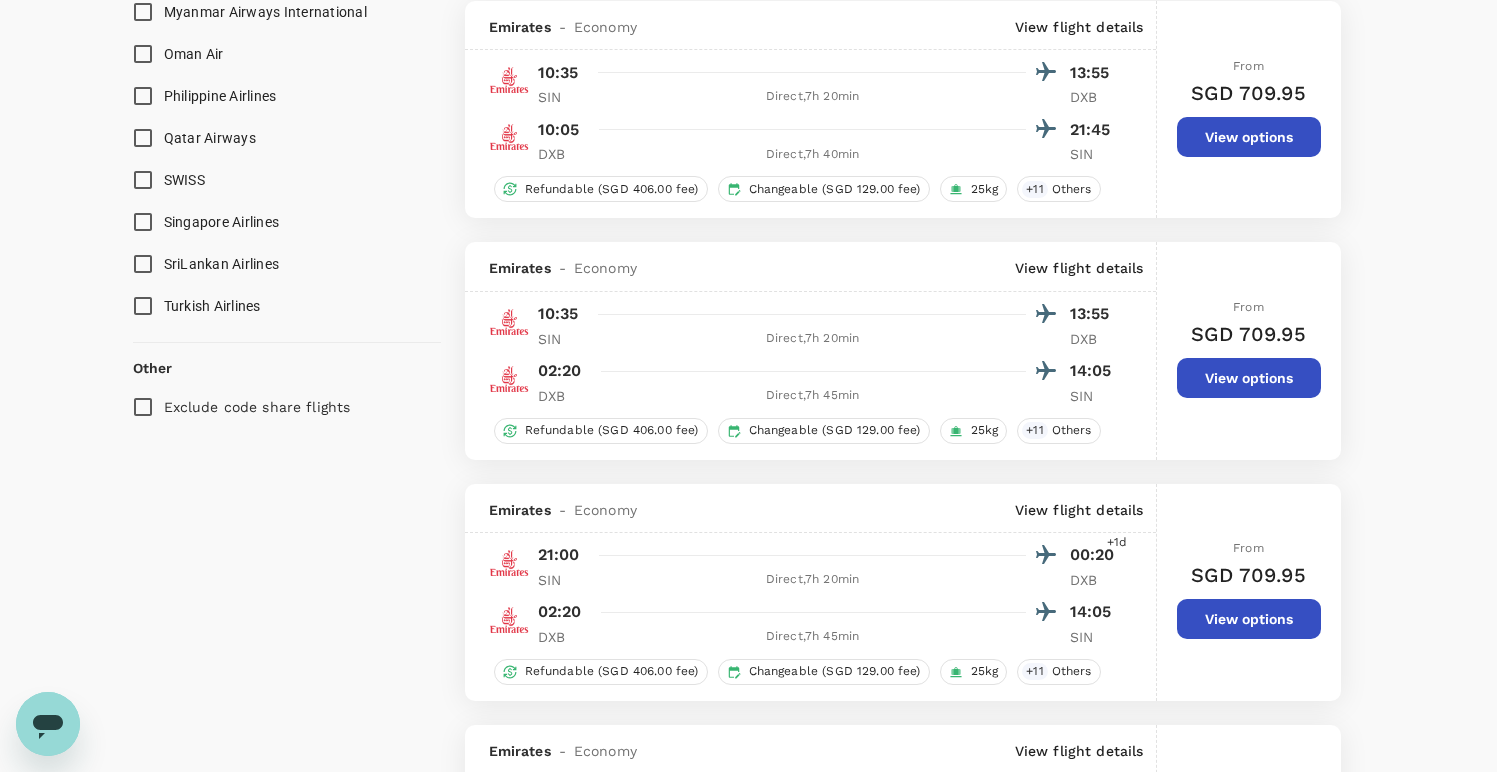 click on "View flight details" at bounding box center (1079, 268) 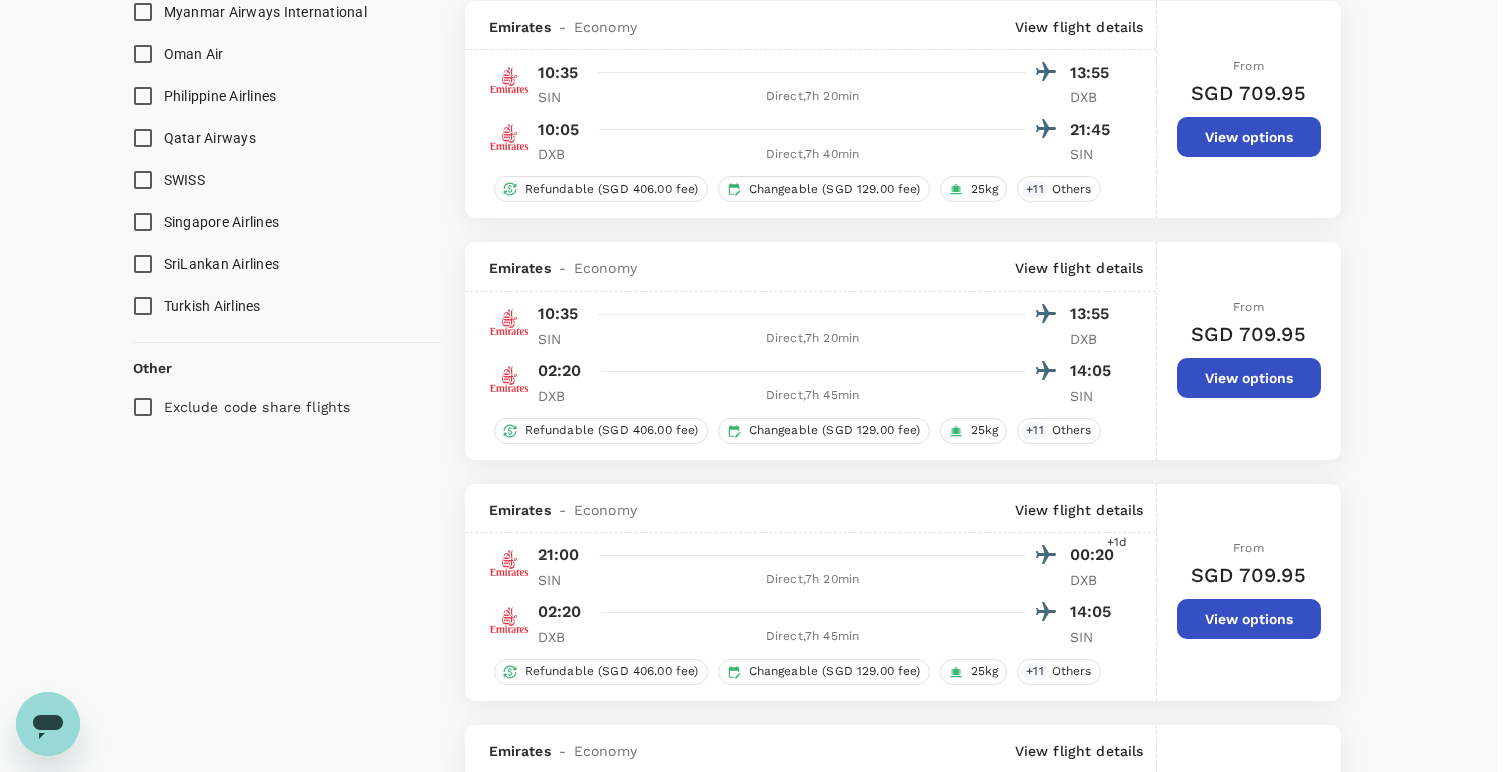 click 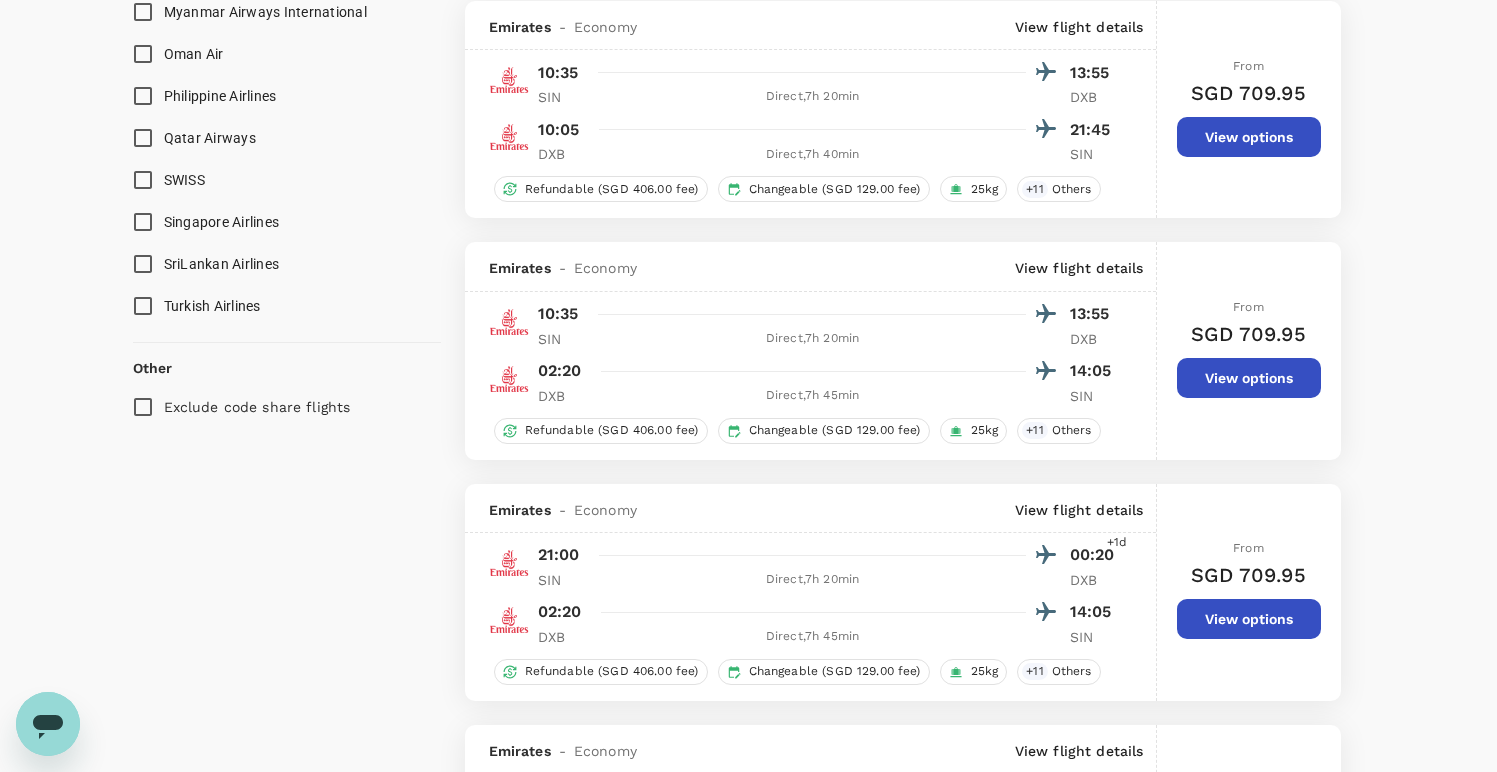 click on "View flight details" at bounding box center [1079, 27] 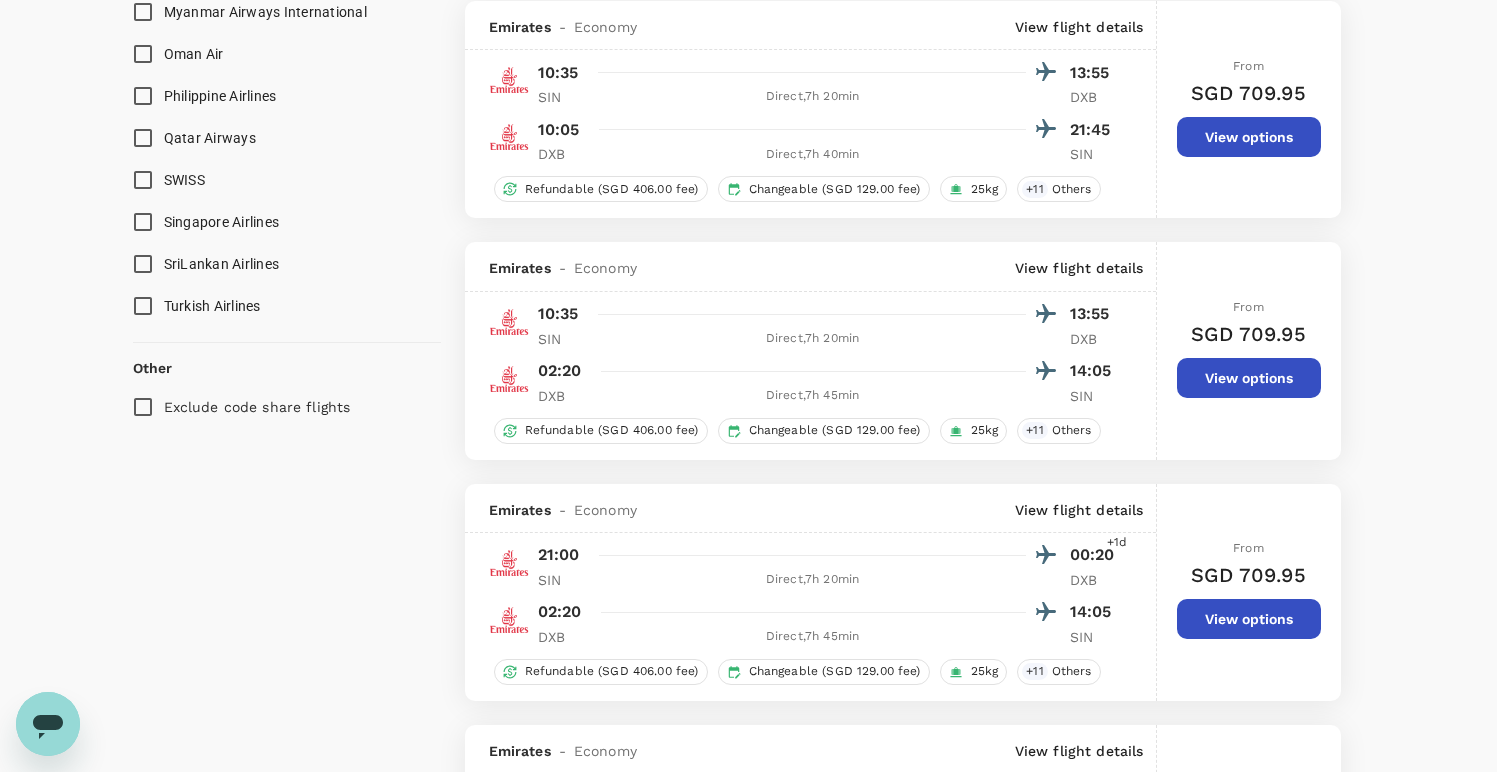 click 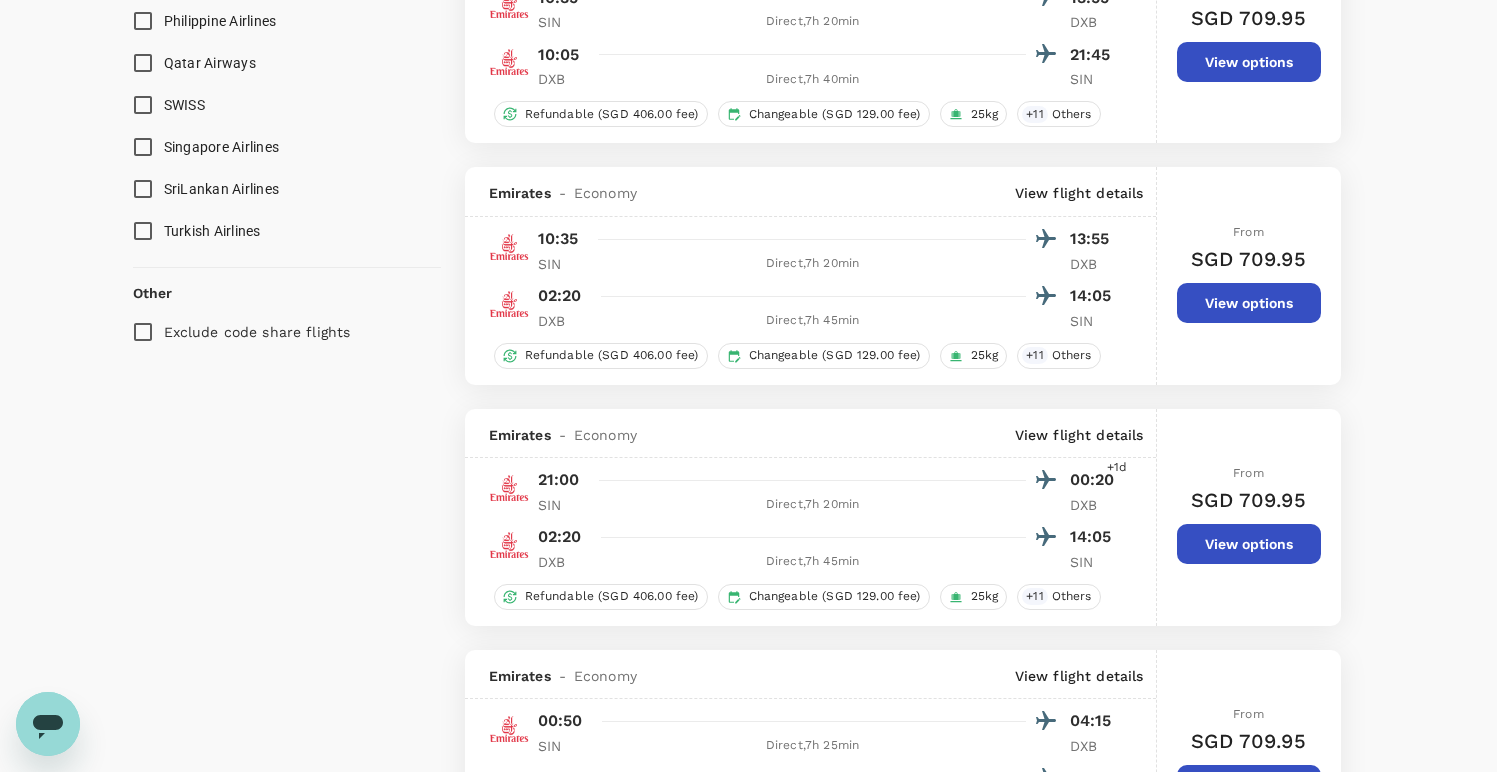 scroll, scrollTop: 1760, scrollLeft: 0, axis: vertical 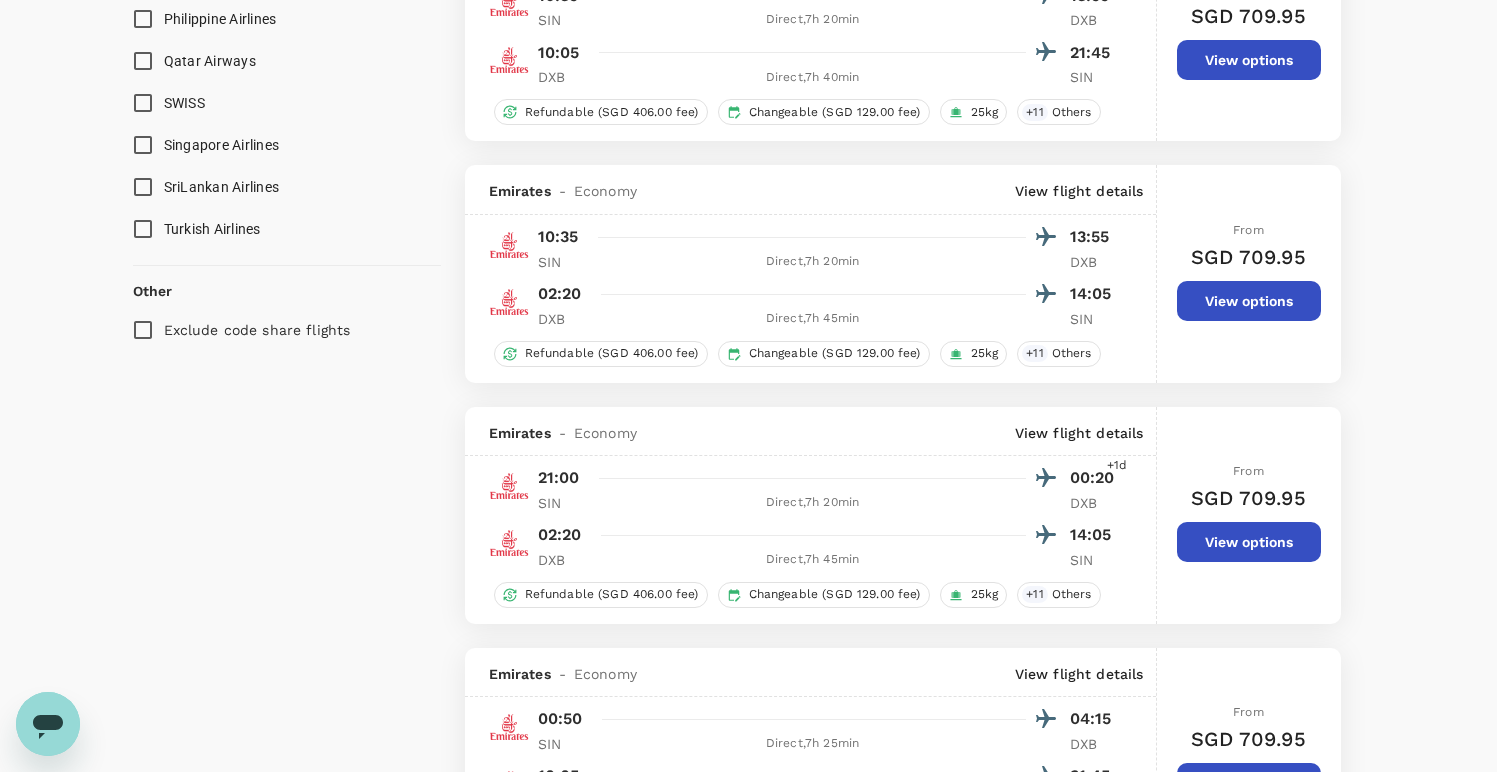 click on "View flight details" at bounding box center (1079, 433) 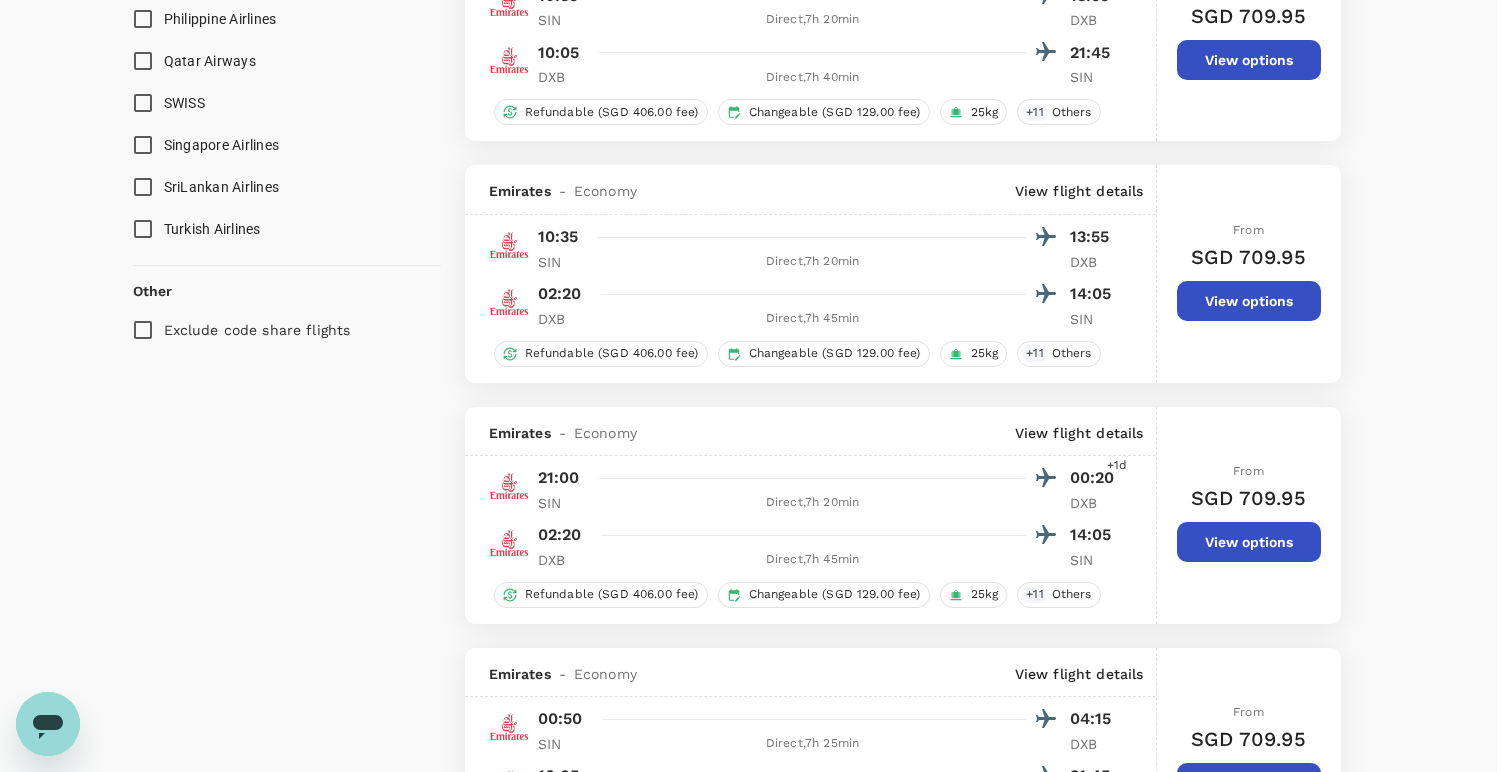 click 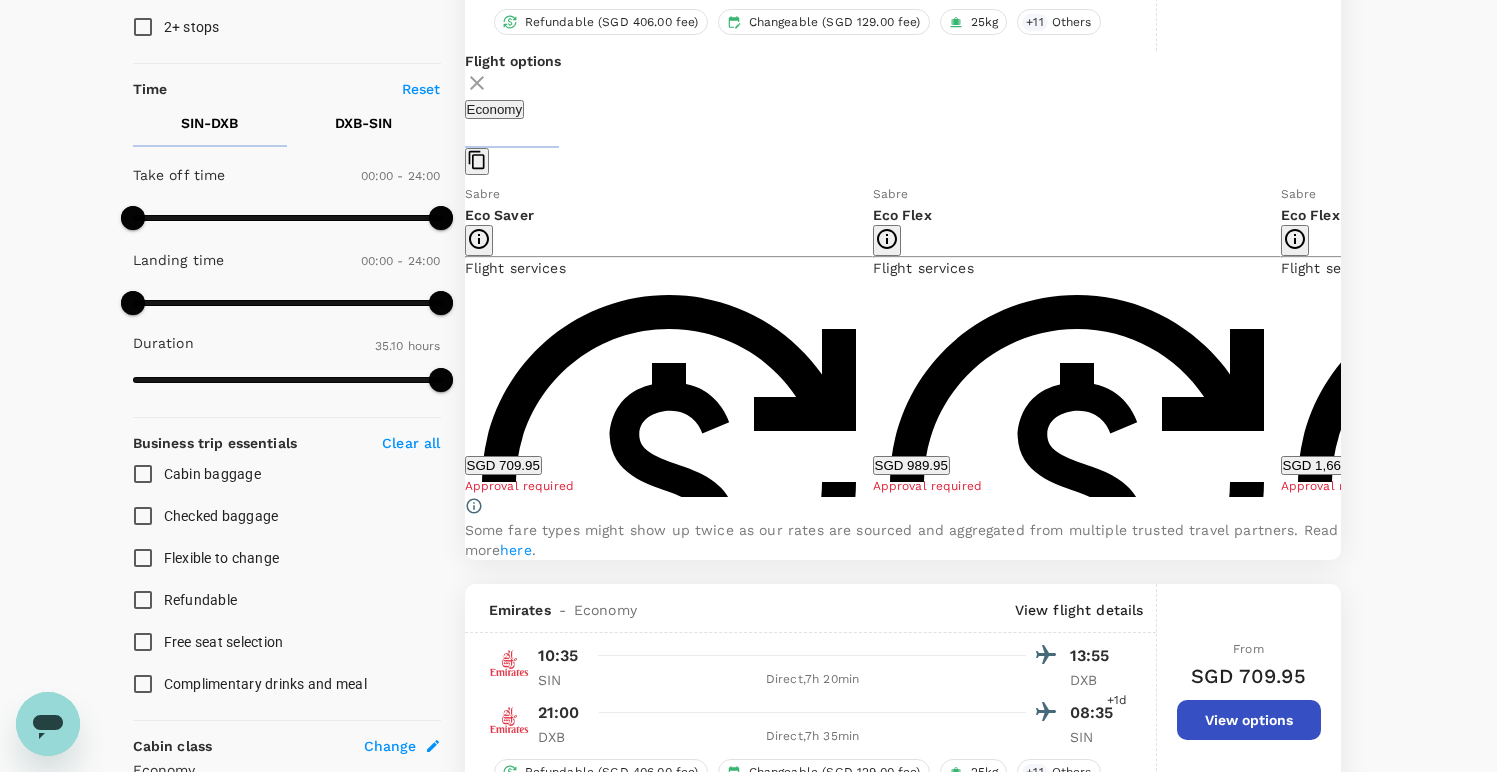scroll, scrollTop: 376, scrollLeft: 0, axis: vertical 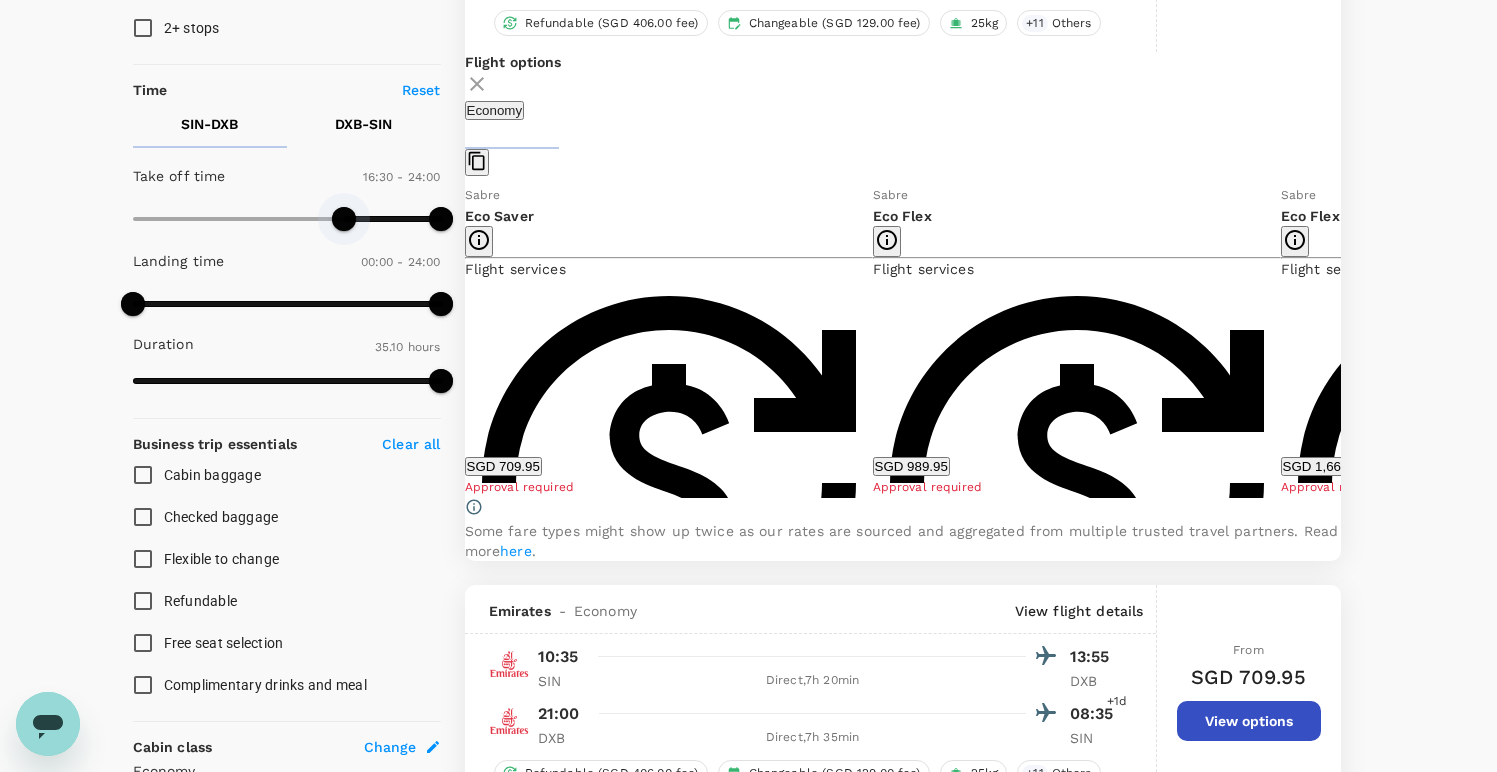 type on "1080" 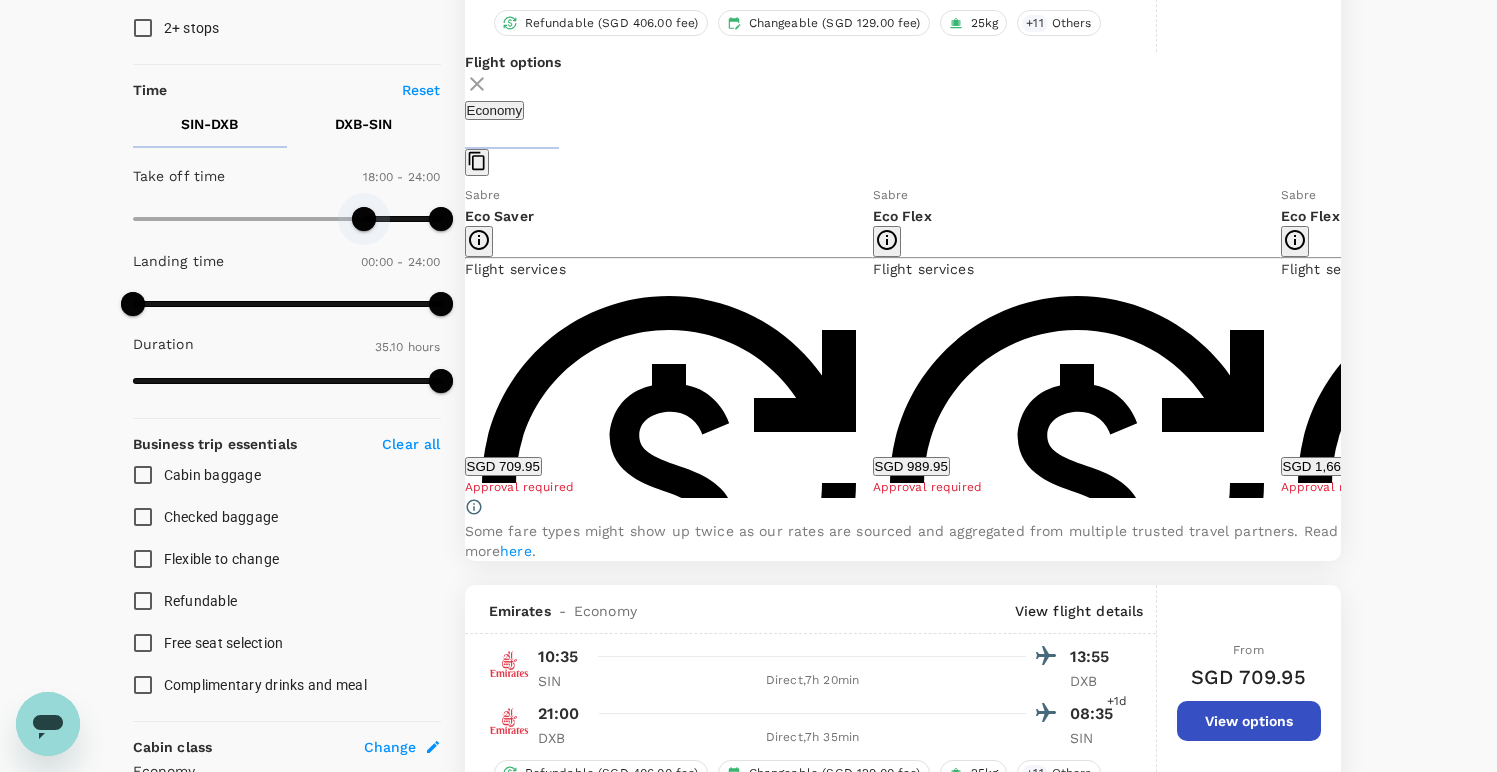 drag, startPoint x: 140, startPoint y: 220, endPoint x: 366, endPoint y: 222, distance: 226.00885 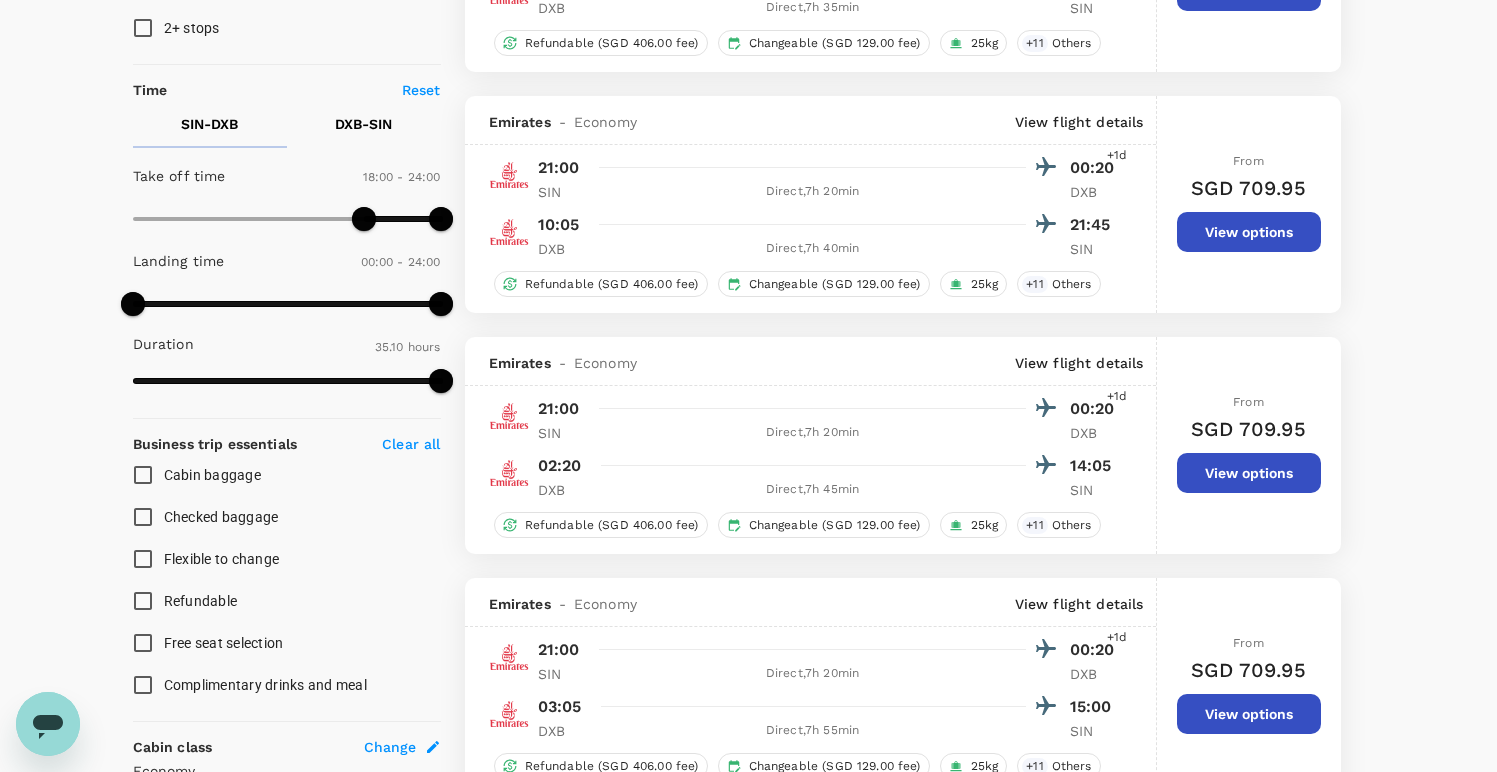 click on "DXB - SIN" at bounding box center [364, 124] 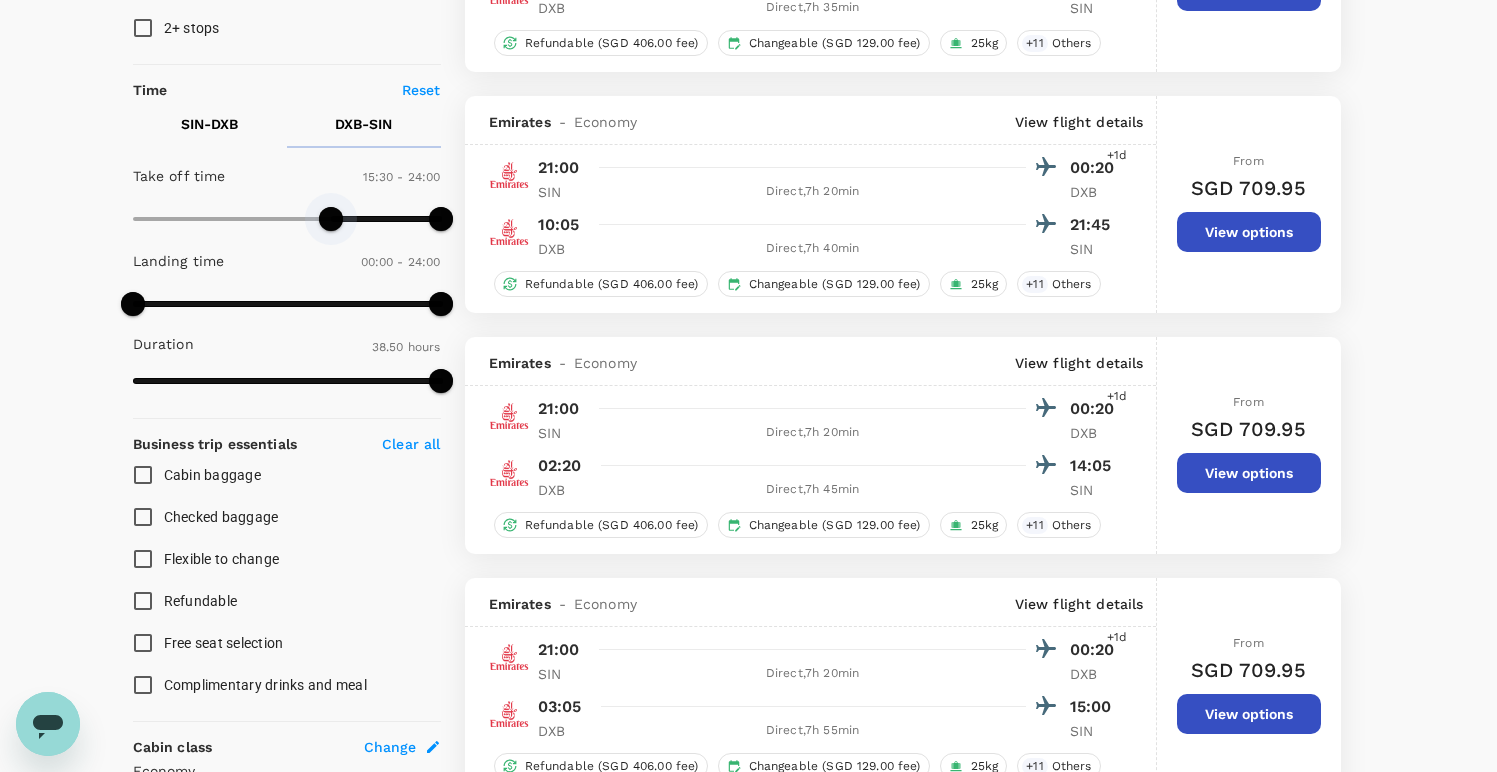 type on "1020" 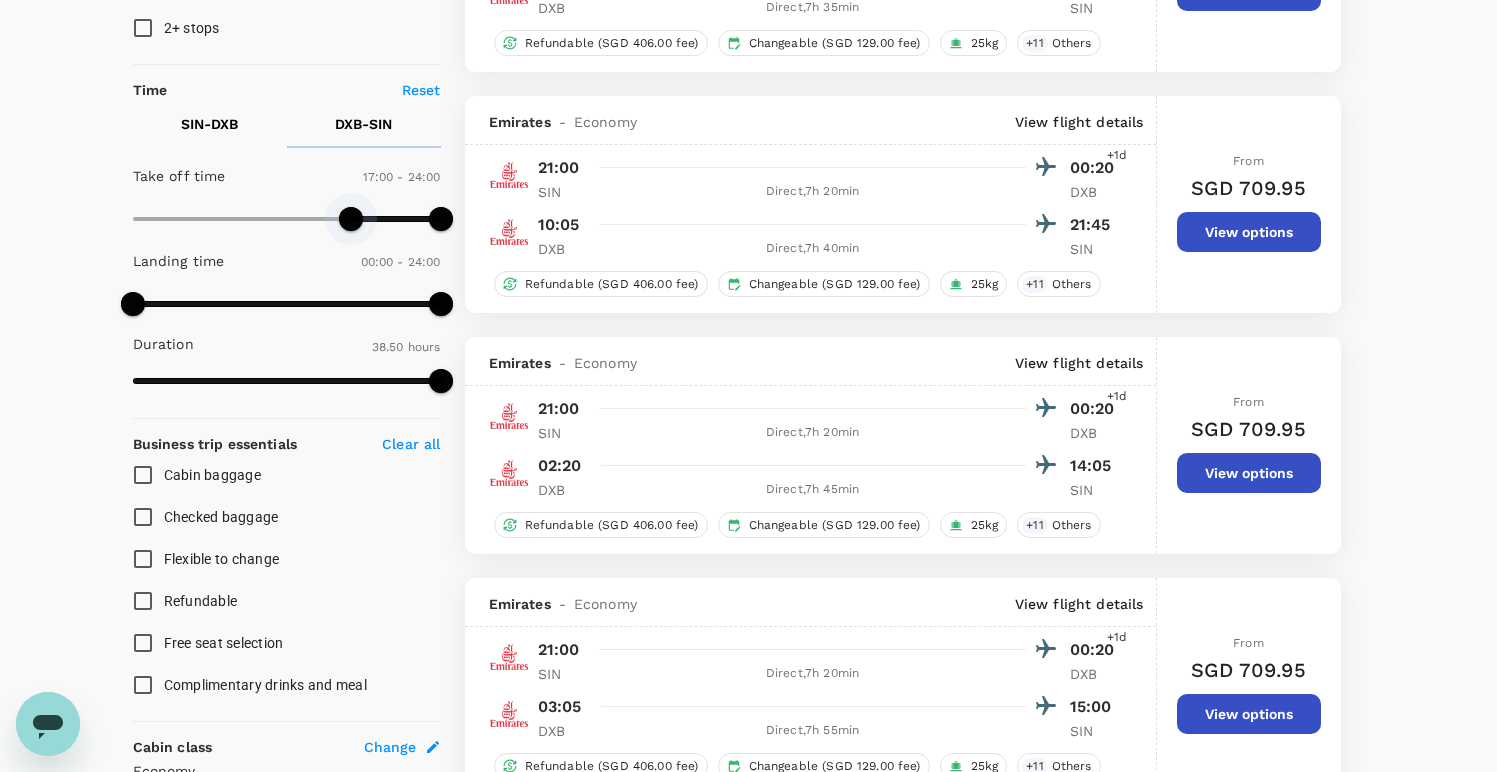 drag, startPoint x: 134, startPoint y: 220, endPoint x: 352, endPoint y: 223, distance: 218.02065 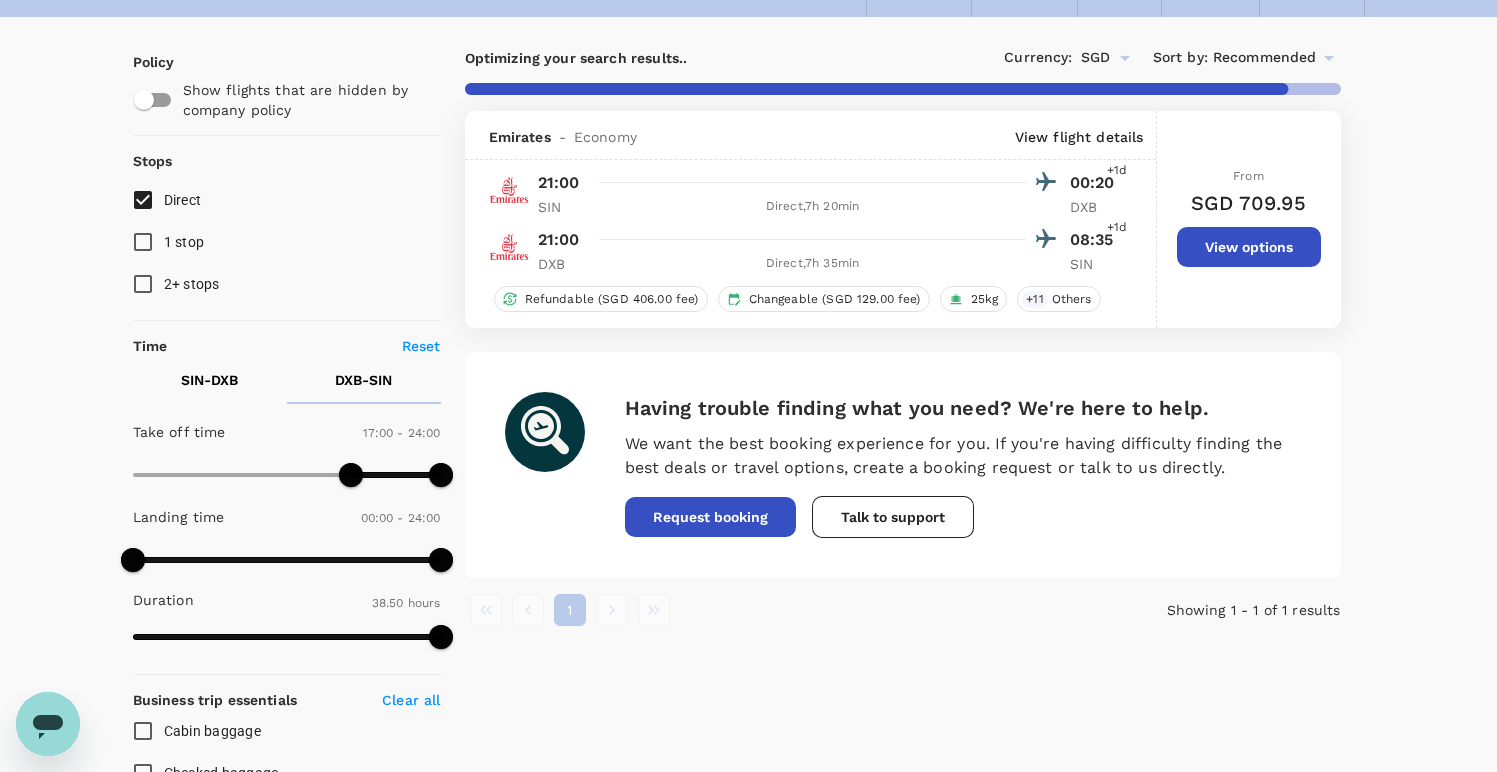 scroll, scrollTop: 68, scrollLeft: 0, axis: vertical 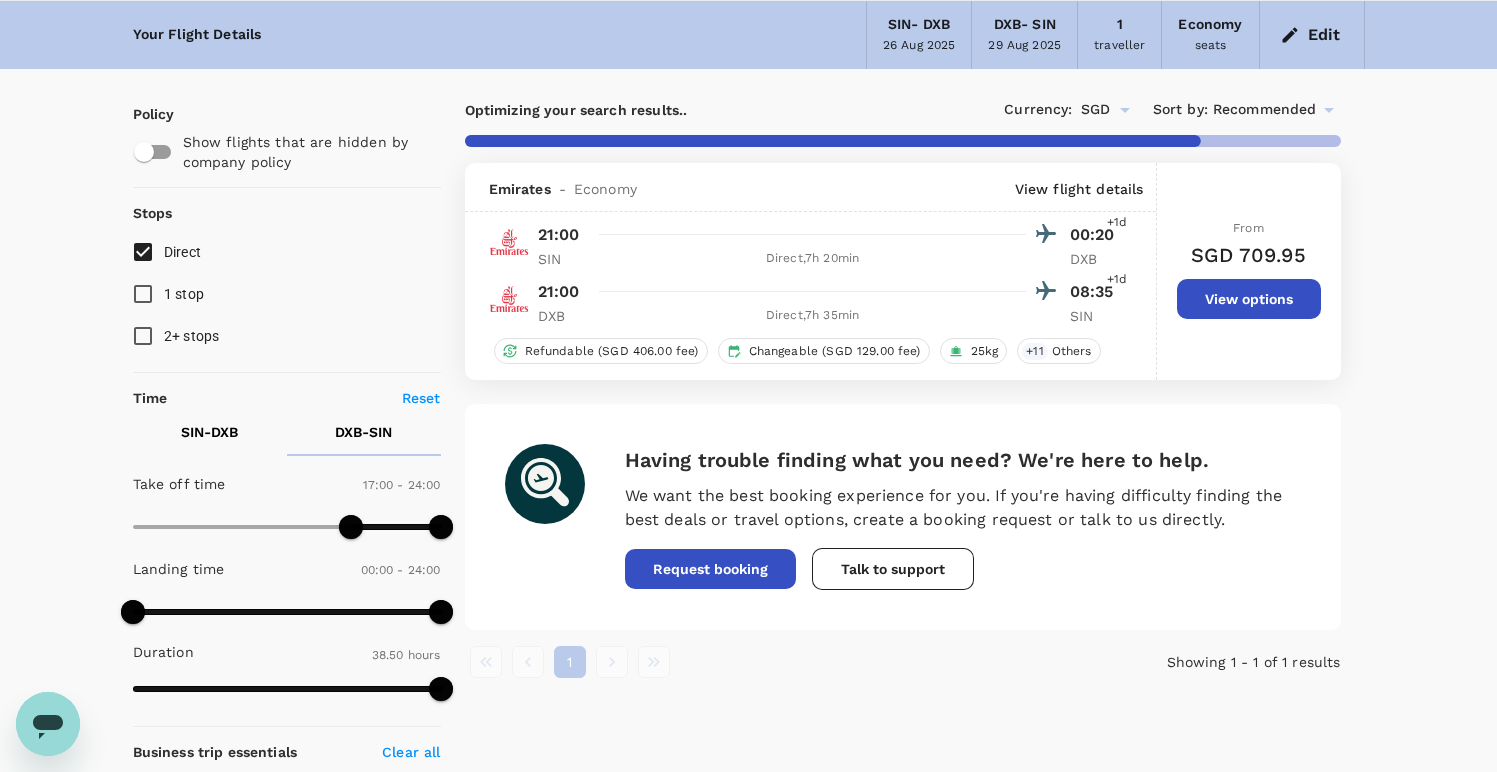 click on "View flight details" at bounding box center (1079, 189) 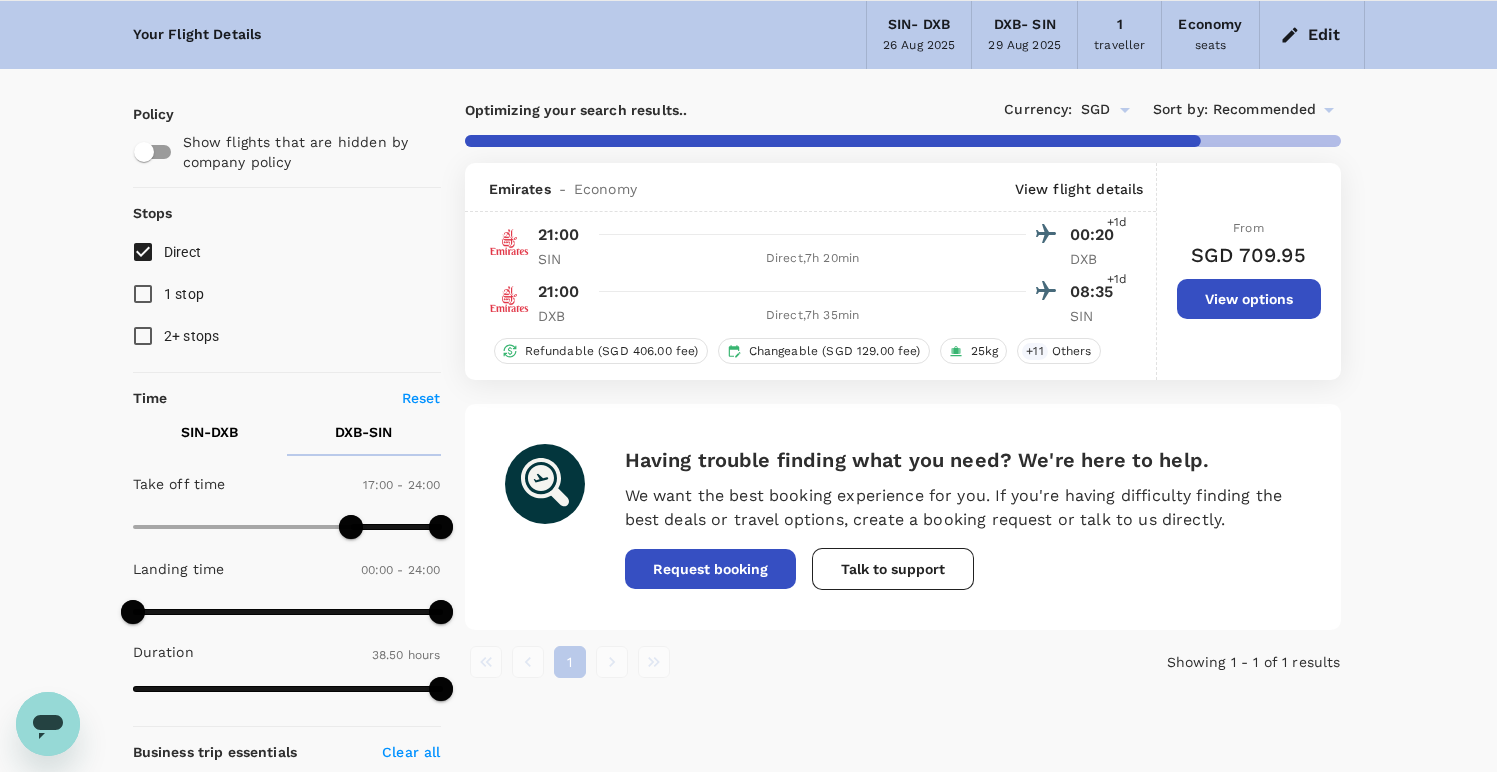 click 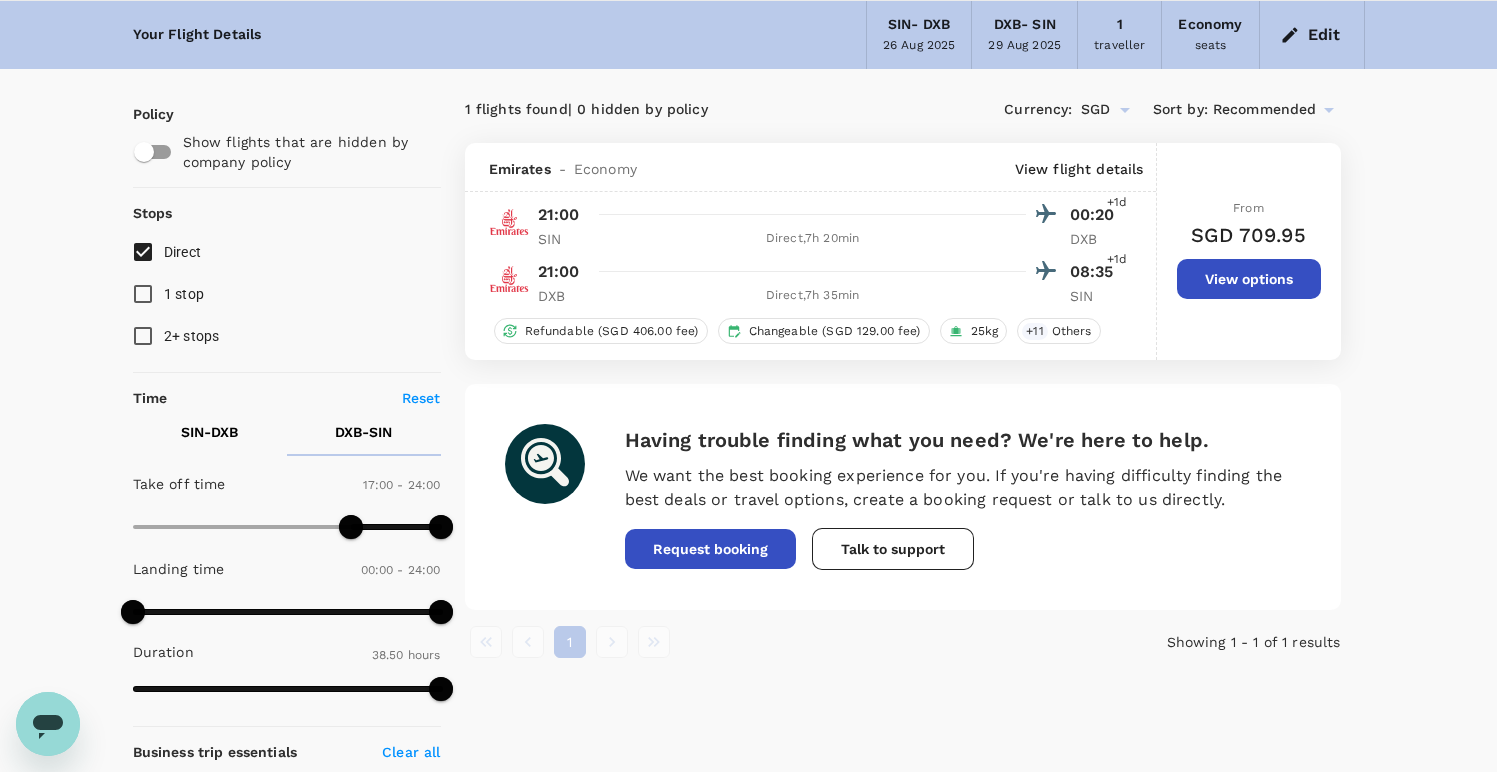 scroll, scrollTop: 0, scrollLeft: 0, axis: both 